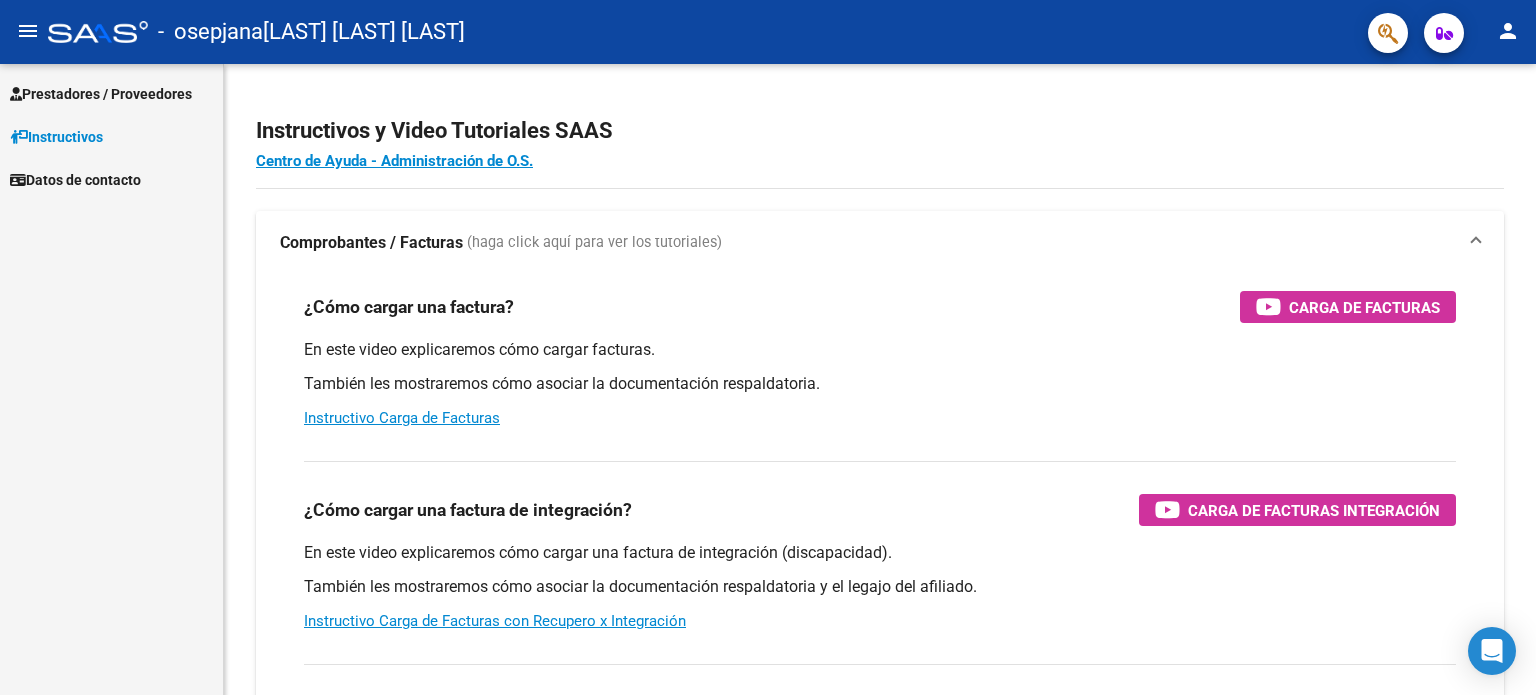 scroll, scrollTop: 0, scrollLeft: 0, axis: both 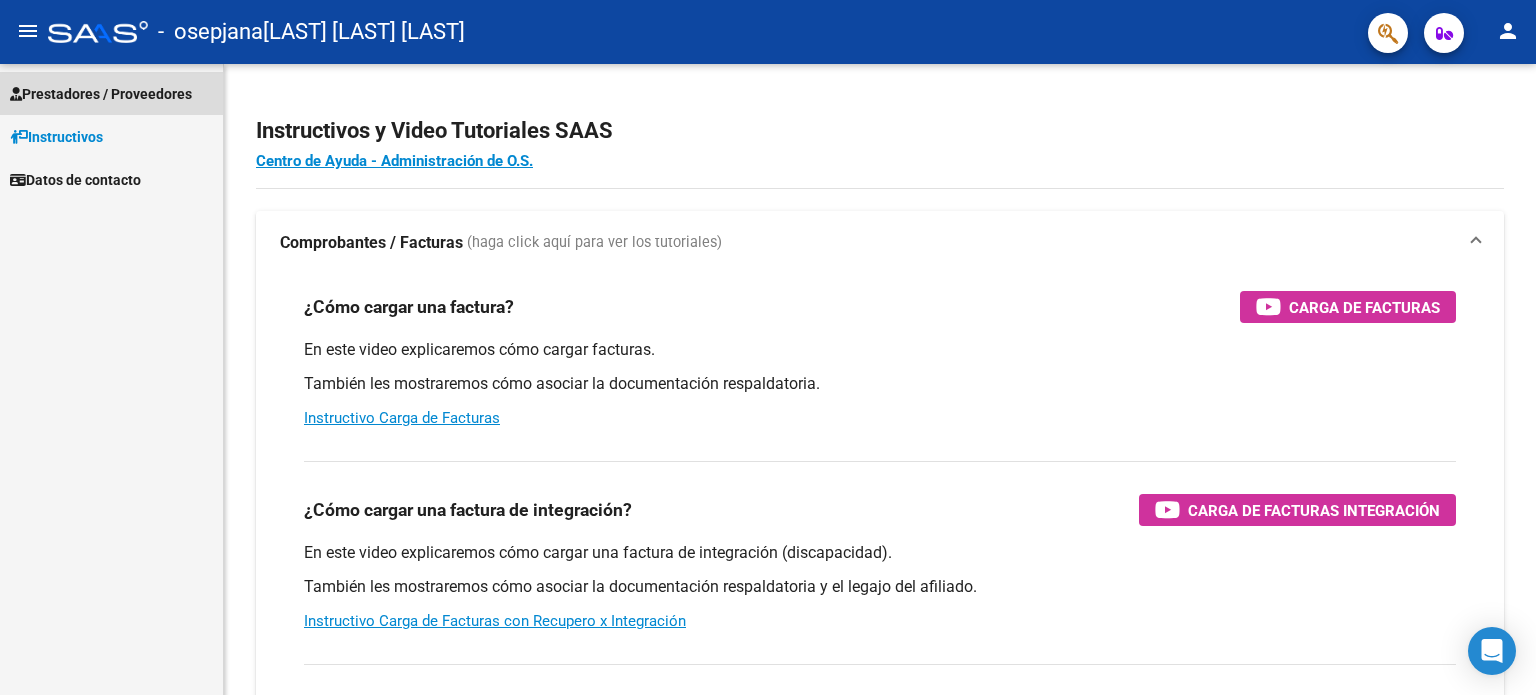 click on "Prestadores / Proveedores" at bounding box center (101, 94) 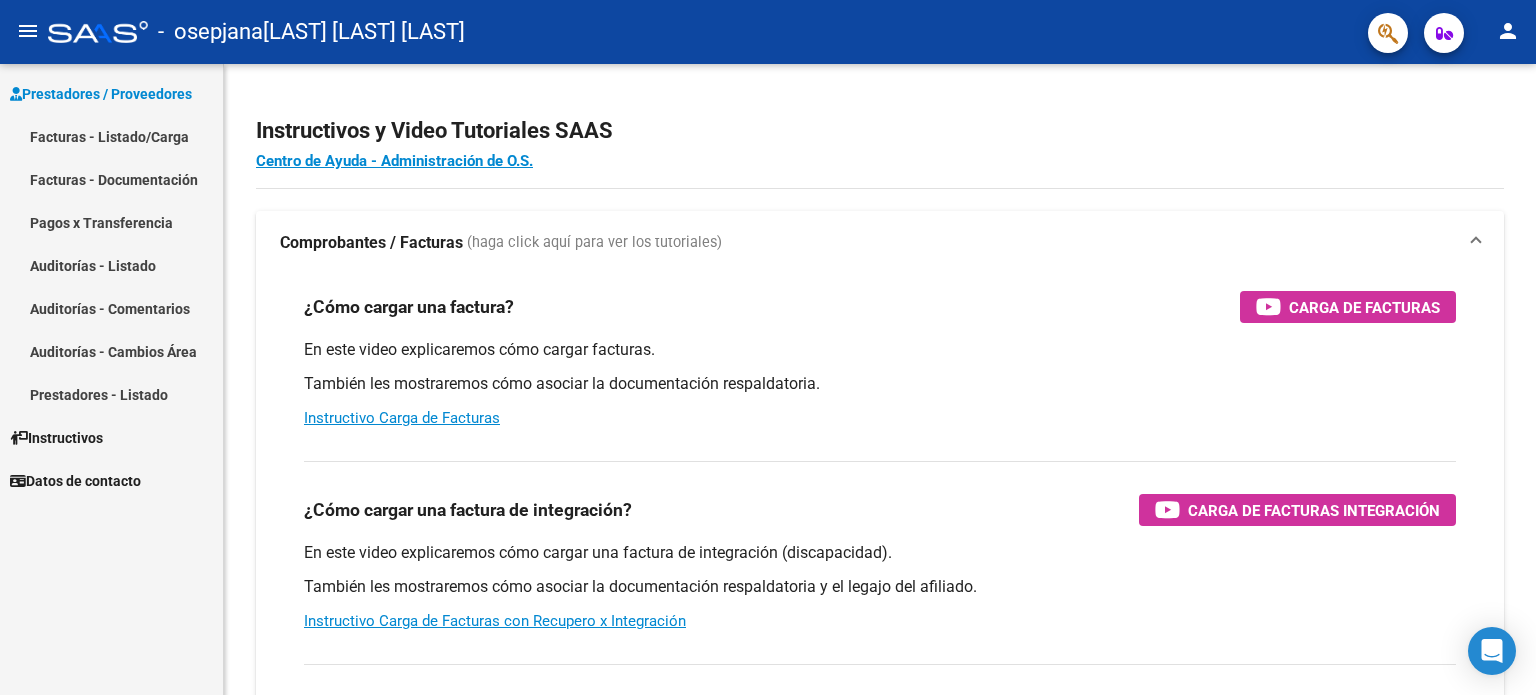 click on "Facturas - Listado/Carga" at bounding box center (111, 136) 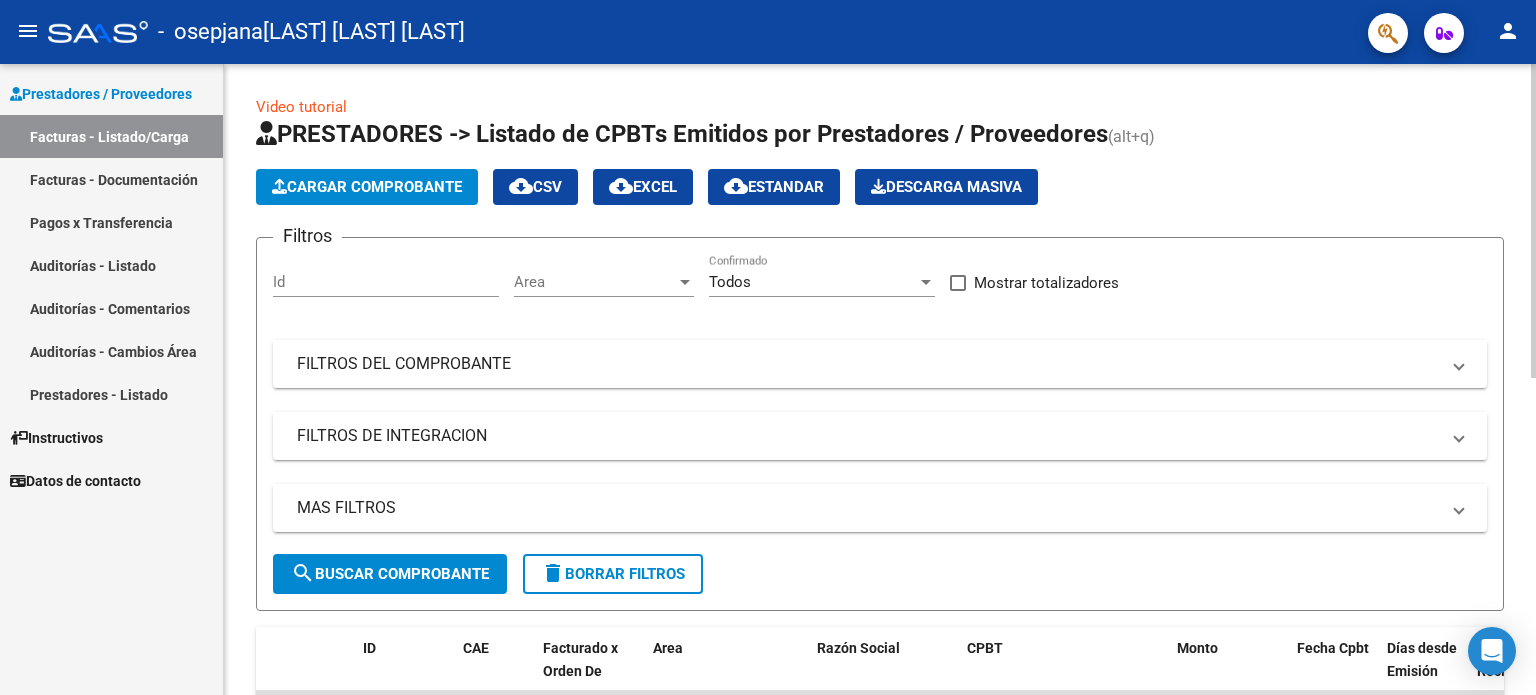 click on "PRESTADORES -> Listado de CPBTs Emitidos por Prestadores / Proveedores (alt+q)   Cargar Comprobante
cloud_download  CSV  cloud_download  EXCEL  cloud_download  Estandar   Descarga Masiva
Filtros Id Area Area Todos Confirmado   Mostrar totalizadores   FILTROS DEL COMPROBANTE  Comprobante Tipo Comprobante Tipo Start date – End date Fec. Comprobante Desde / Hasta Días Emisión Desde(cant. días) Días Emisión Hasta(cant. días) CUIT / Razón Social Pto. Venta Nro. Comprobante Código SSS CAE Válido CAE Válido Todos Cargado Módulo Hosp. Todos Tiene facturacion Apócrifa Hospital Refes  FILTROS DE INTEGRACION  Período De Prestación Campos del Archivo de Rendición Devuelto x SSS (dr_envio) Todos Rendido x SSS (dr_envio) Tipo de Registro Tipo de Registro Período Presentación Período Presentación Campos del Legajo Asociado (preaprobación) Afiliado Legajo (cuil/nombre) Todos Solo facturas preaprobadas  MAS FILTROS  Todos Con Doc. Respaldatoria Todos Con Trazabilidad Todos Asociado a Expediente Sur" 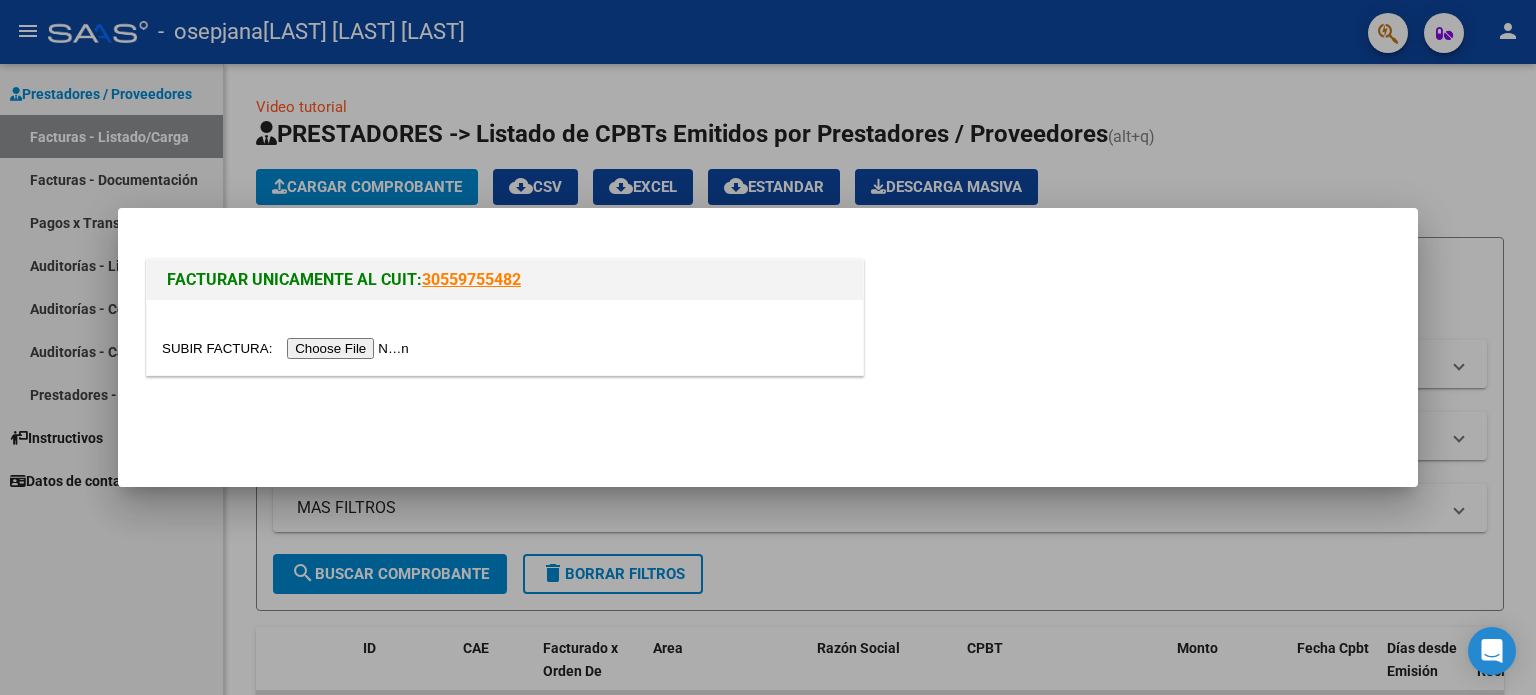 click at bounding box center [288, 348] 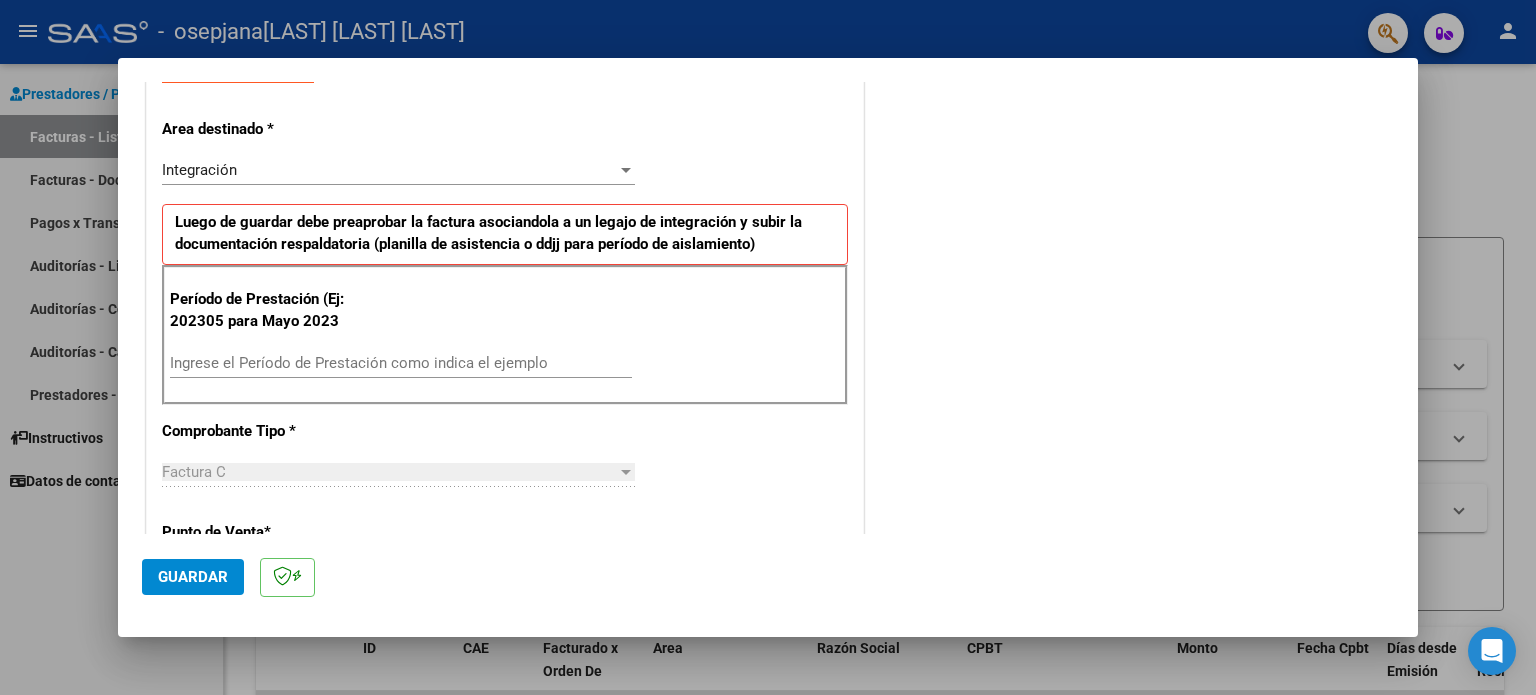 scroll, scrollTop: 400, scrollLeft: 0, axis: vertical 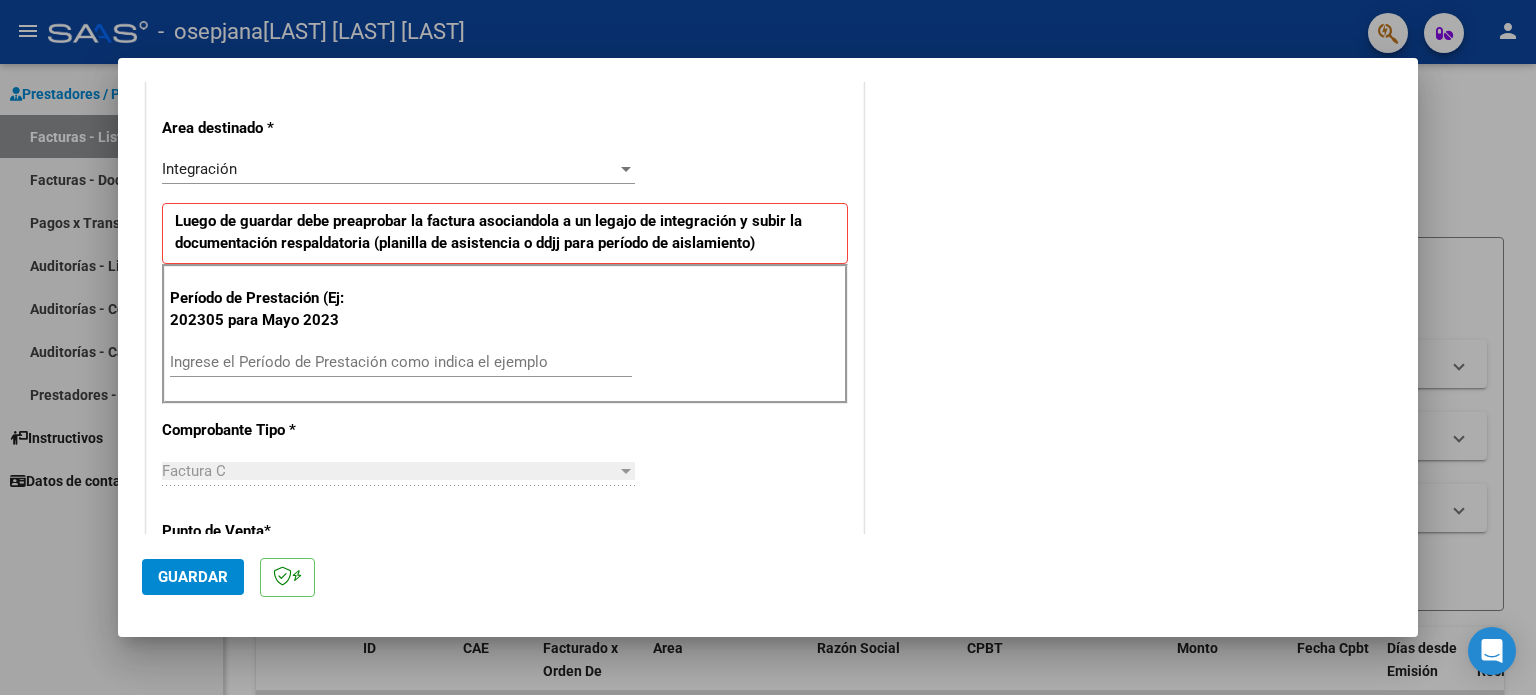 click on "Ingrese el Período de Prestación como indica el ejemplo" at bounding box center [401, 362] 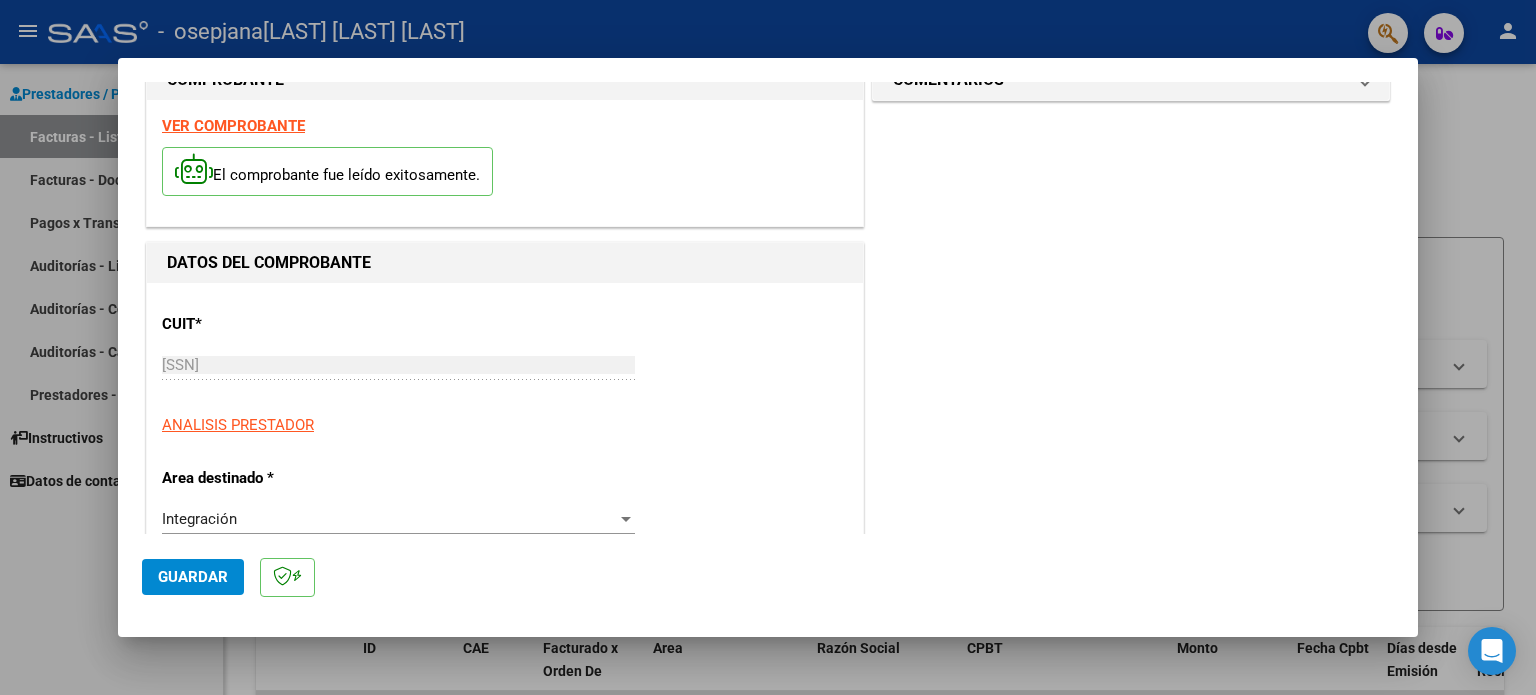 scroll, scrollTop: 0, scrollLeft: 0, axis: both 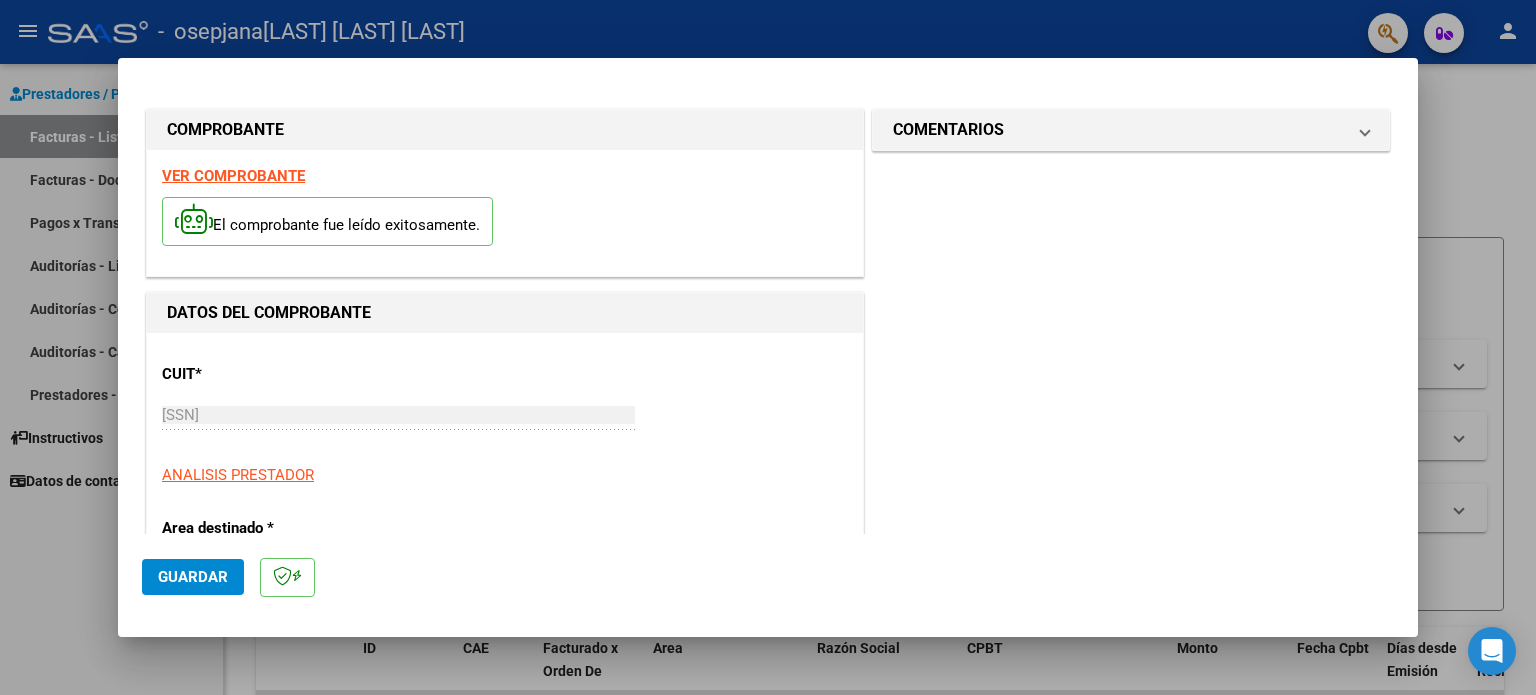 type on "202507" 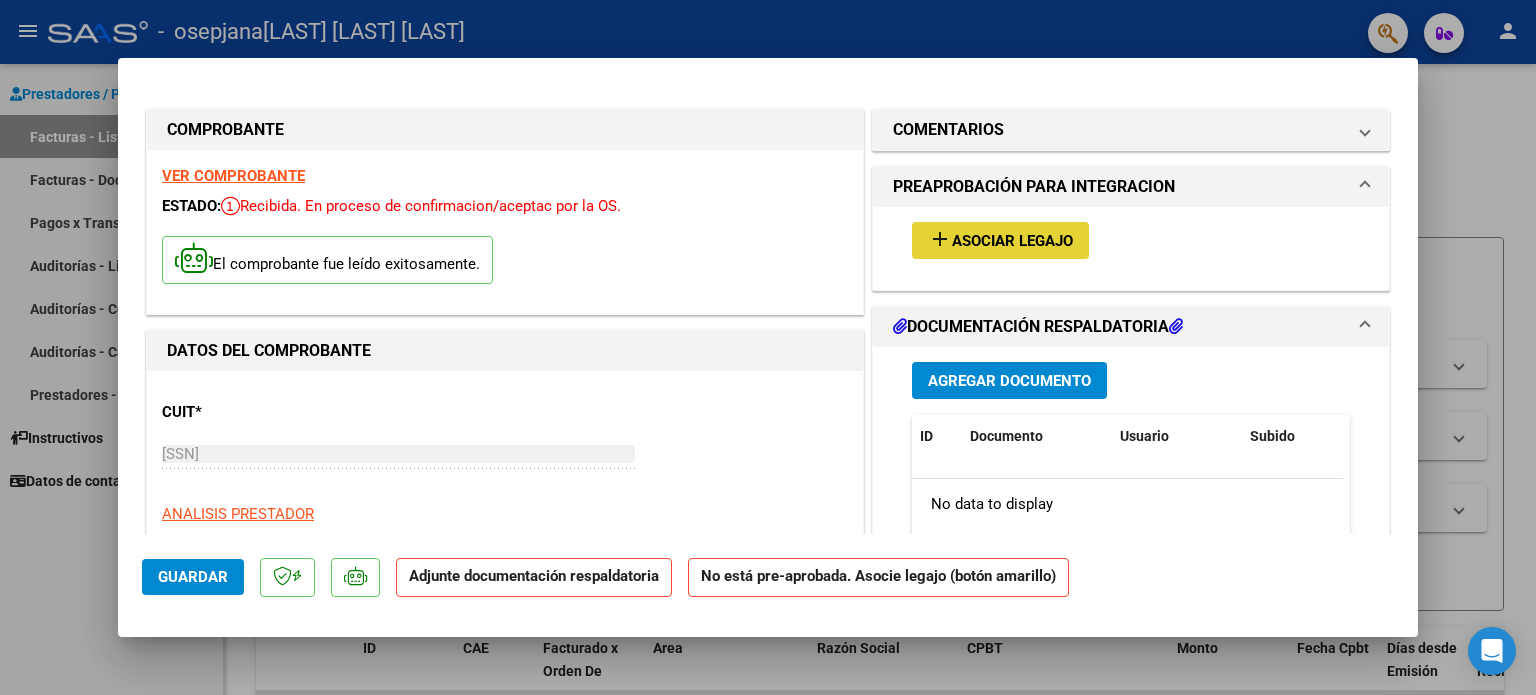 click on "Asociar Legajo" at bounding box center [1012, 241] 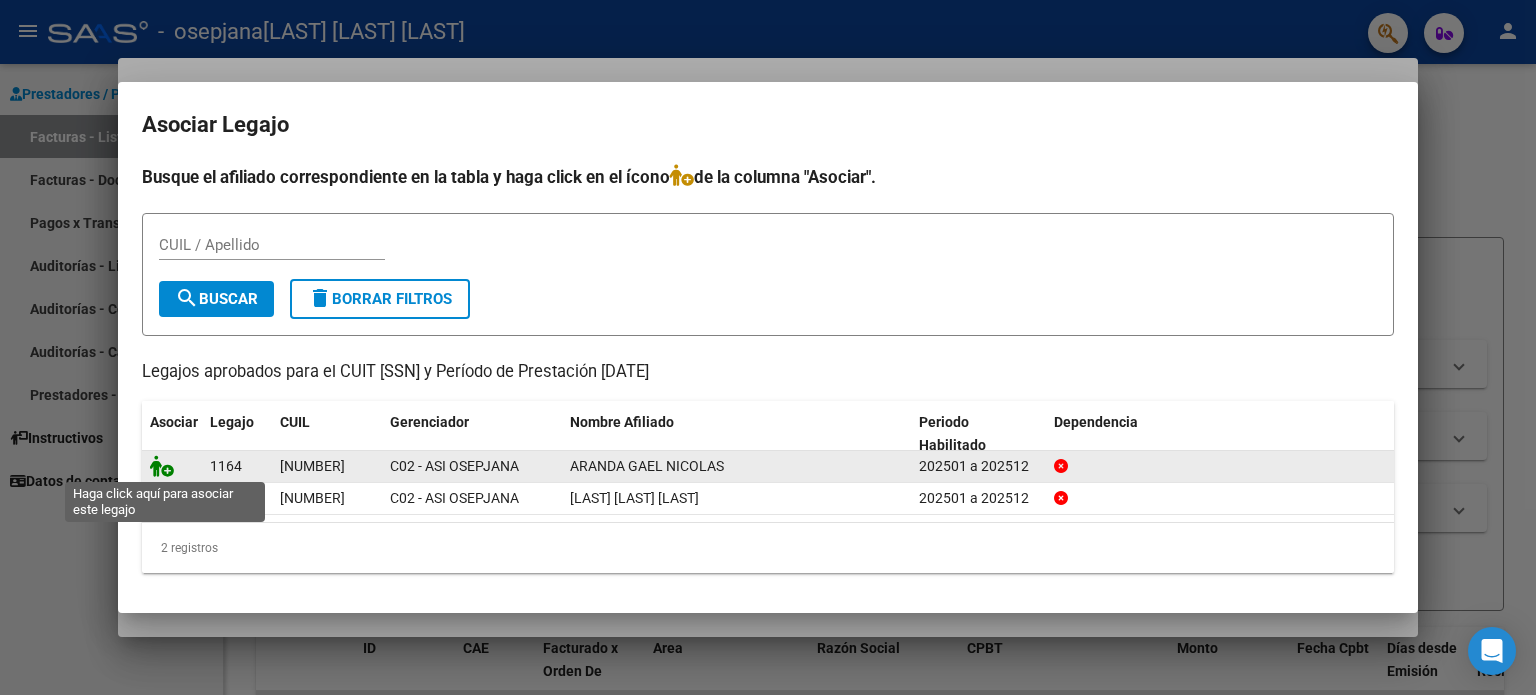 click 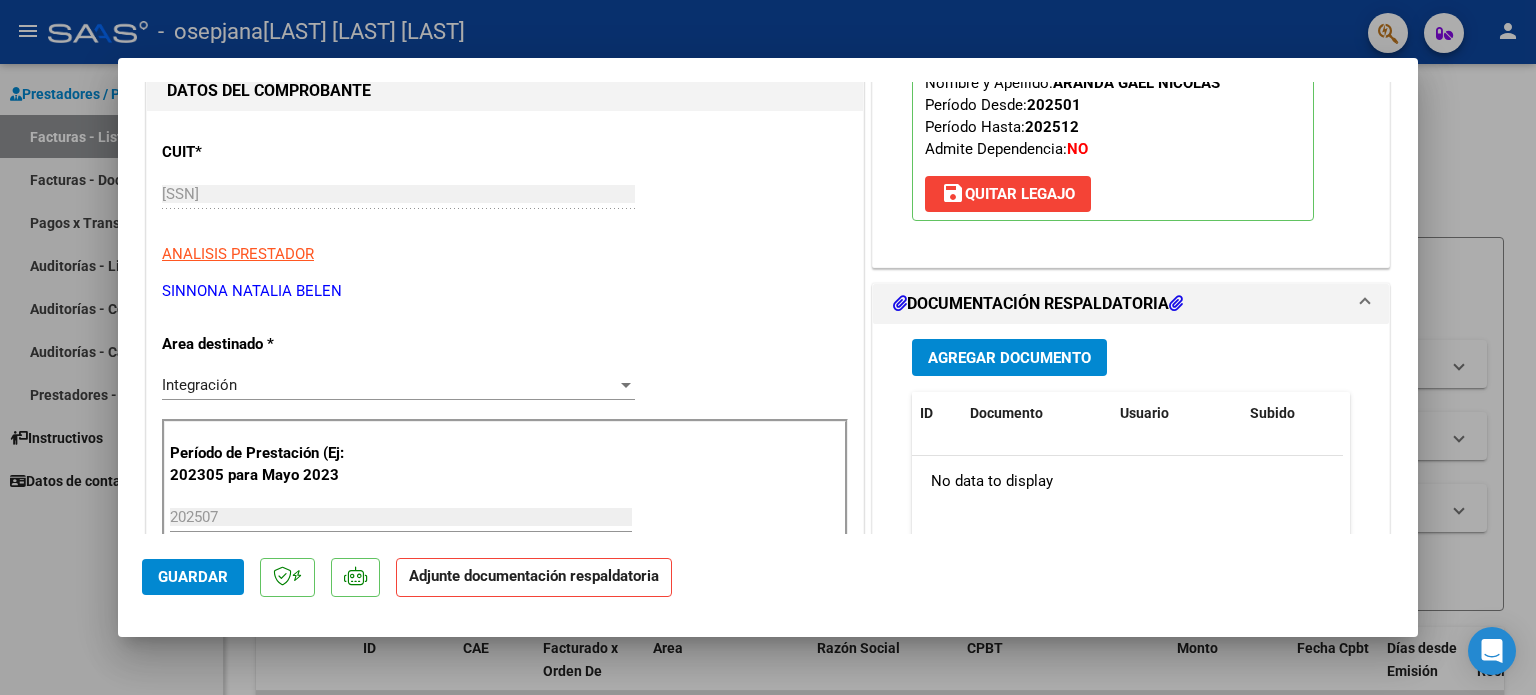 scroll, scrollTop: 500, scrollLeft: 0, axis: vertical 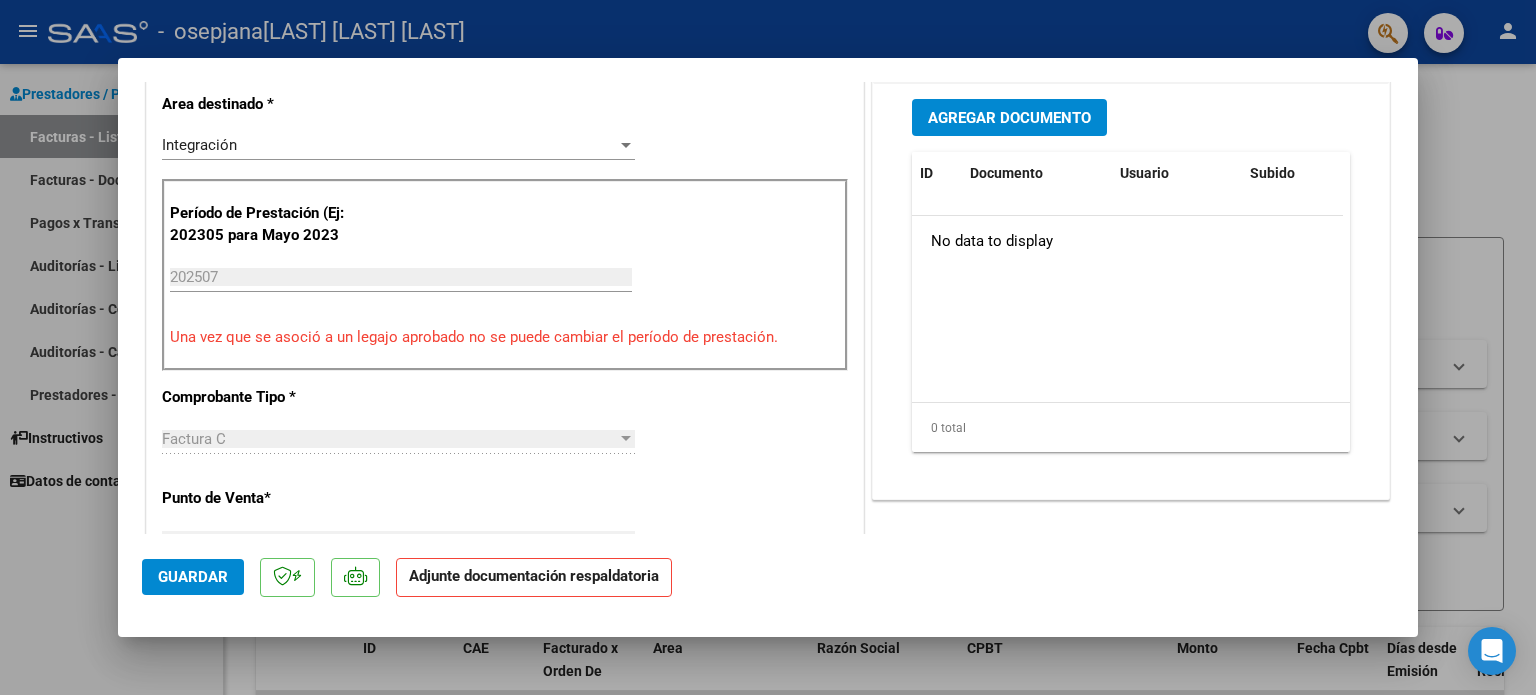 click on "Agregar Documento" at bounding box center [1009, 118] 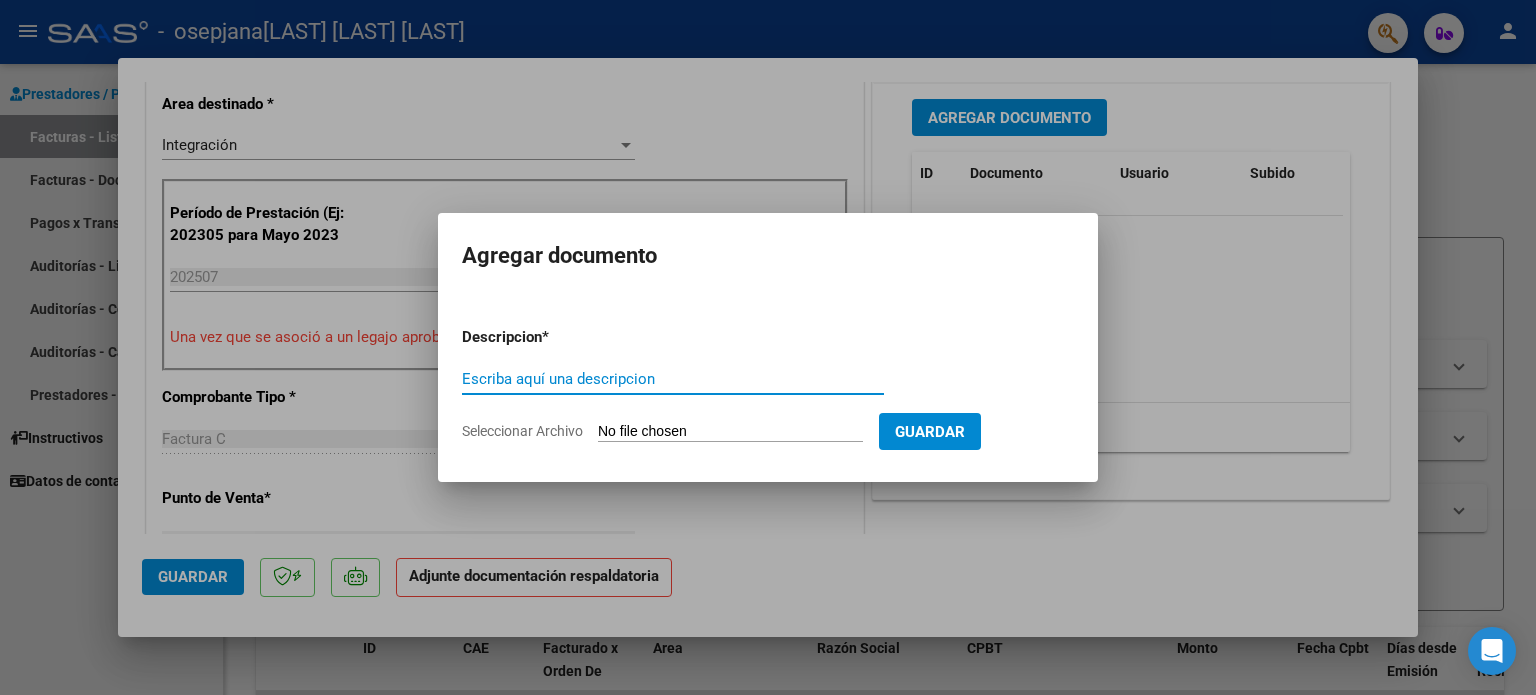 click on "Escriba aquí una descripcion" at bounding box center [673, 379] 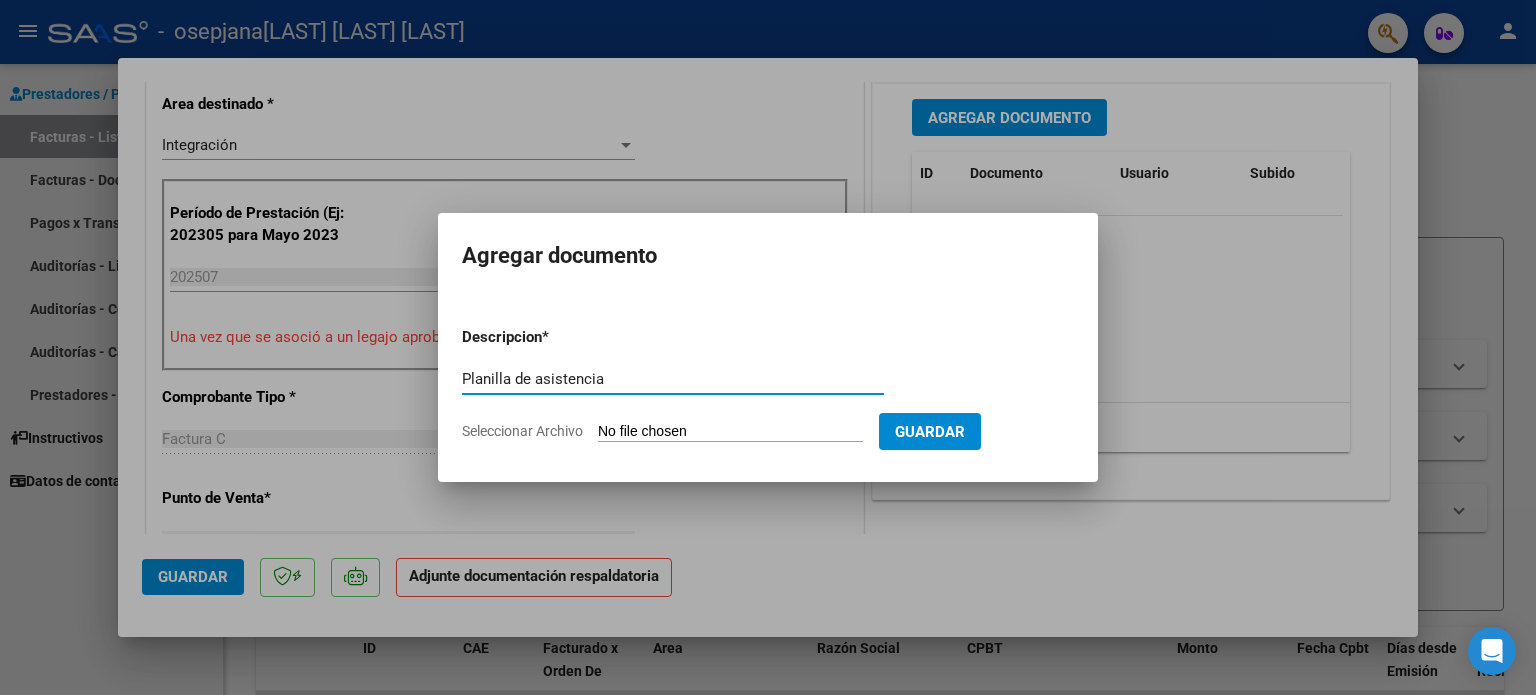 type on "Planilla de asistencia" 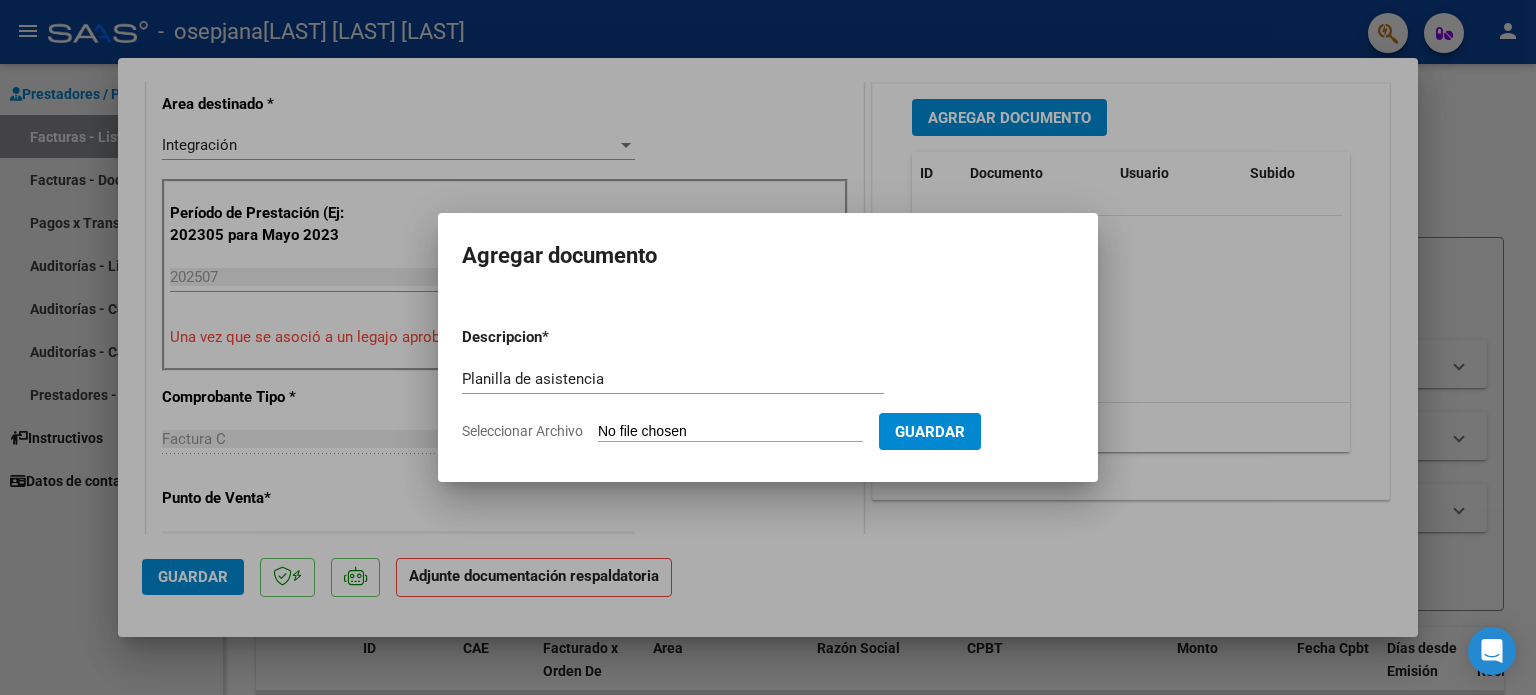type on "C:\fakepath\[NAME].pdf" 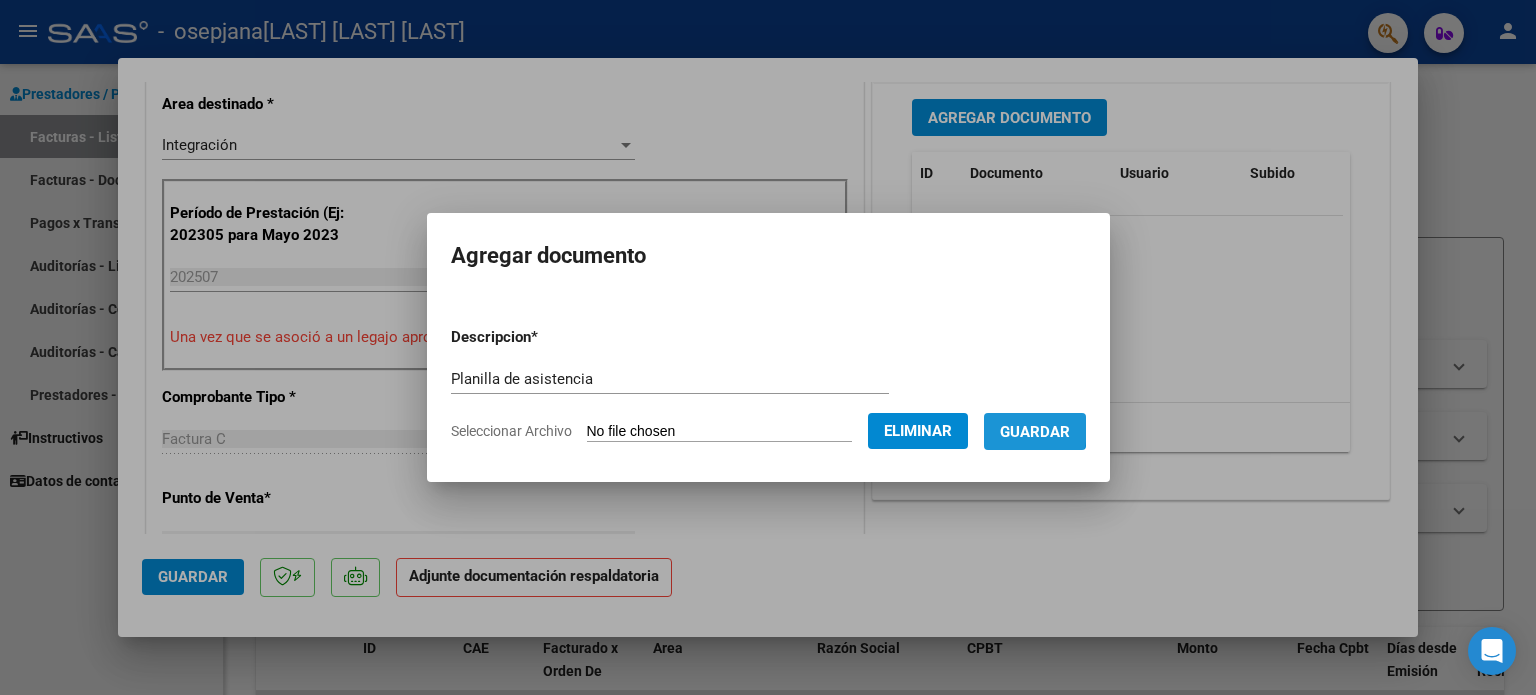 click on "Guardar" at bounding box center [1035, 432] 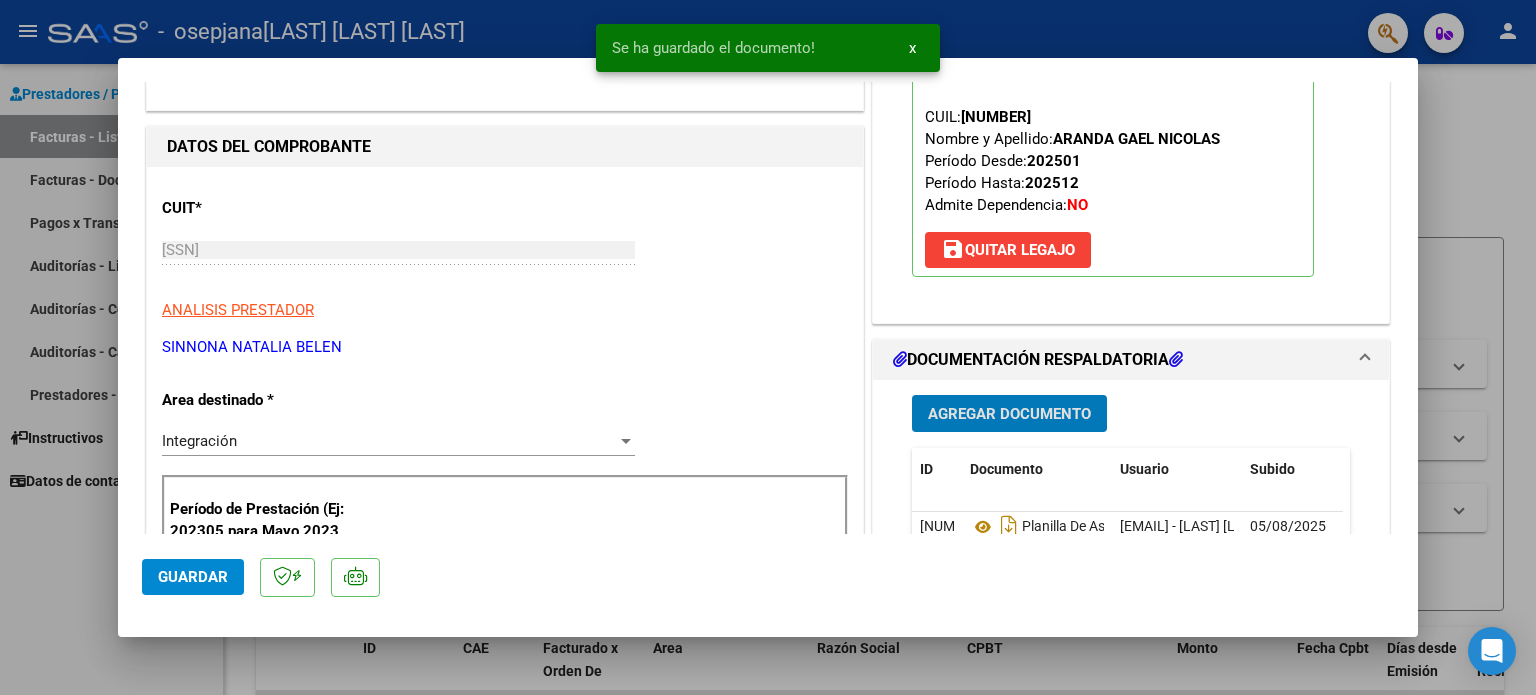 scroll, scrollTop: 200, scrollLeft: 0, axis: vertical 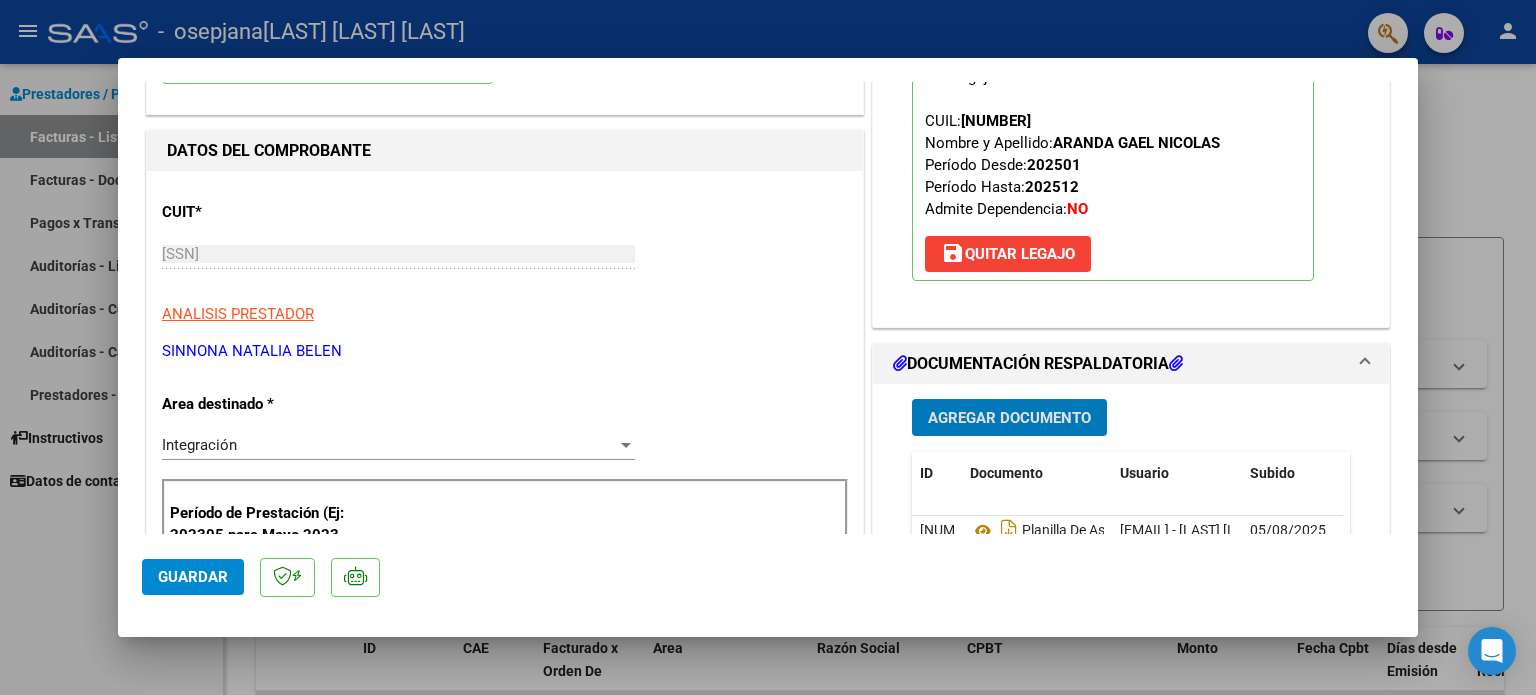 click on "Guardar" 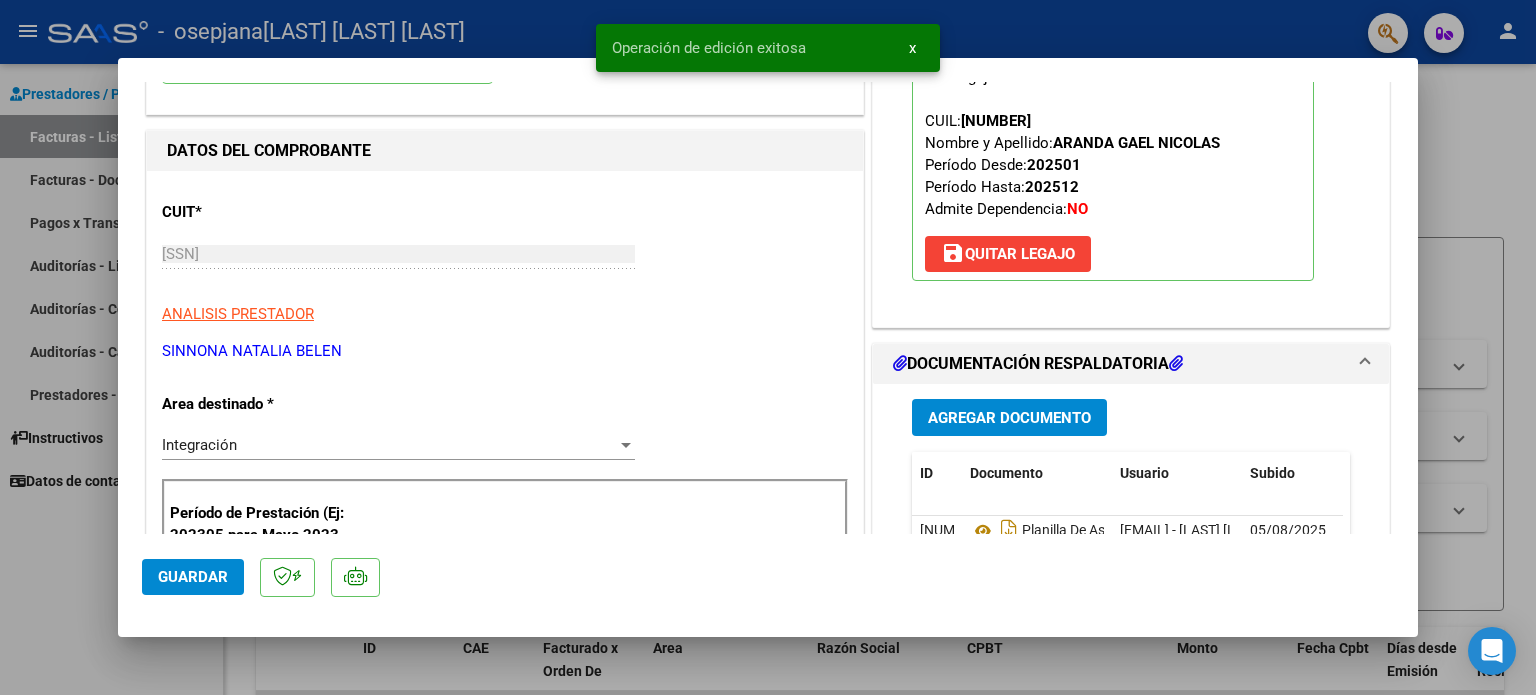 click at bounding box center (768, 347) 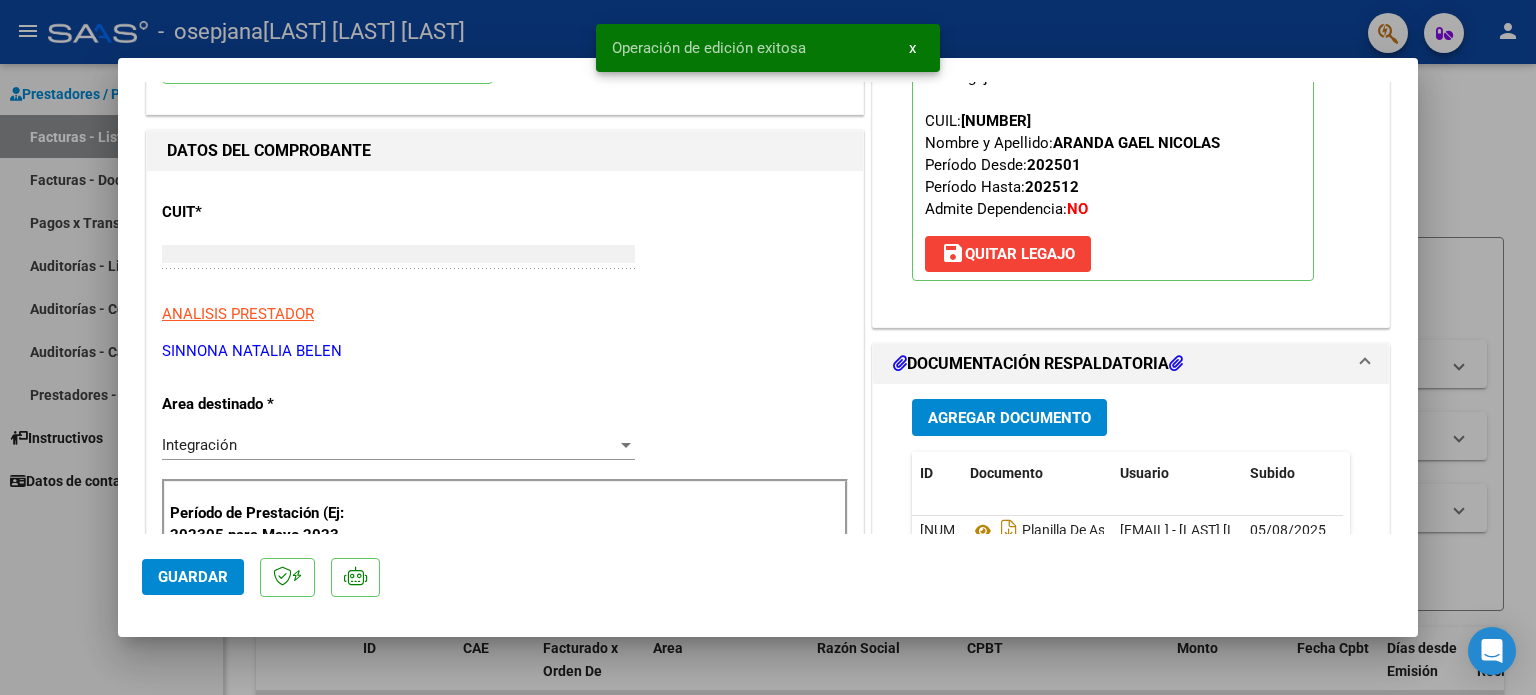 scroll, scrollTop: 212, scrollLeft: 0, axis: vertical 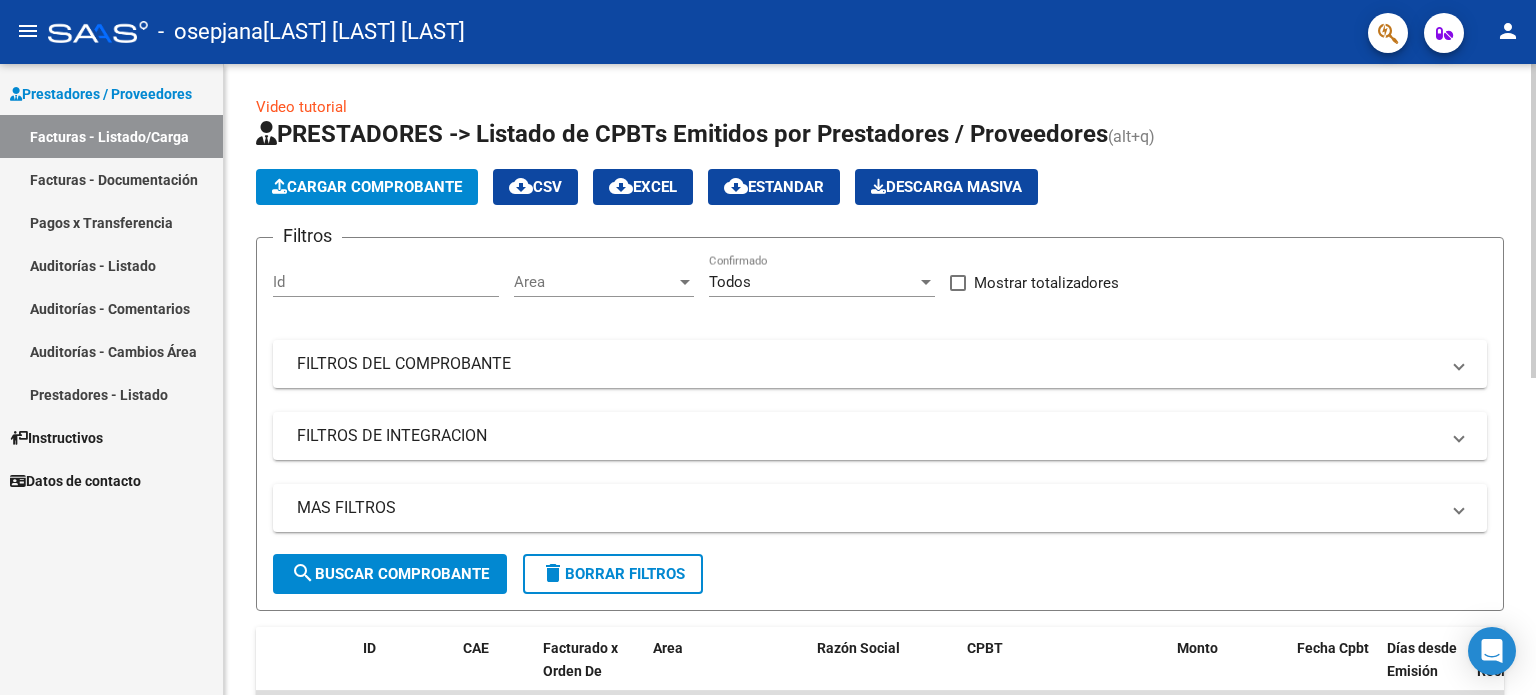 click on "Cargar Comprobante" 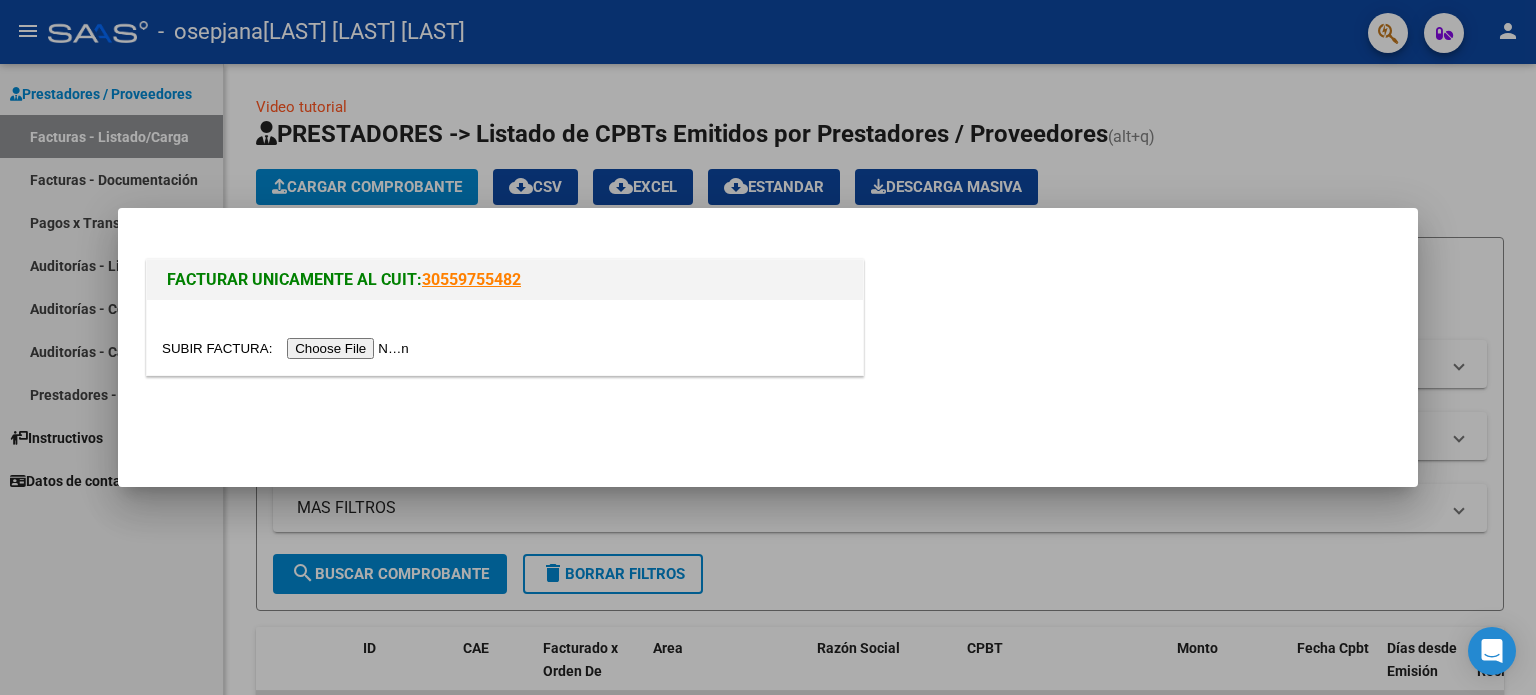 click at bounding box center (288, 348) 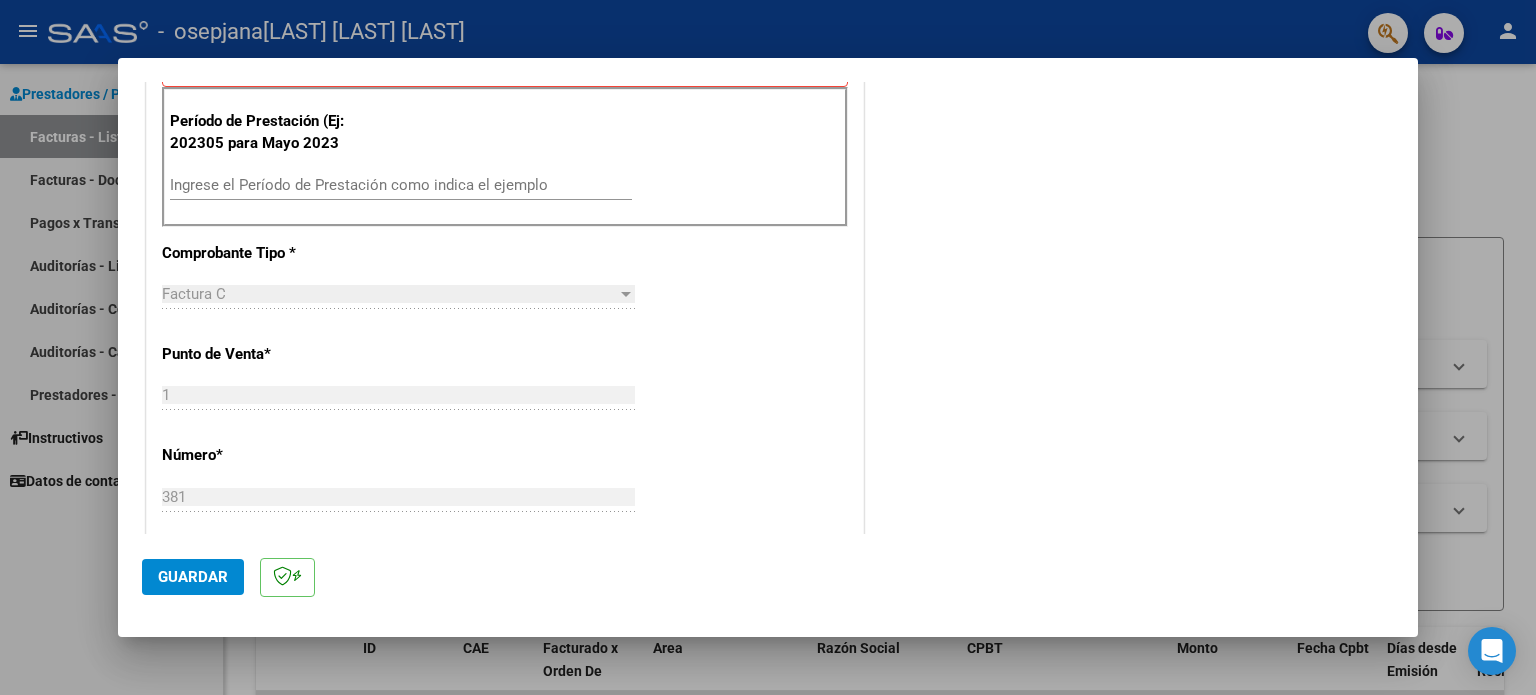 scroll, scrollTop: 468, scrollLeft: 0, axis: vertical 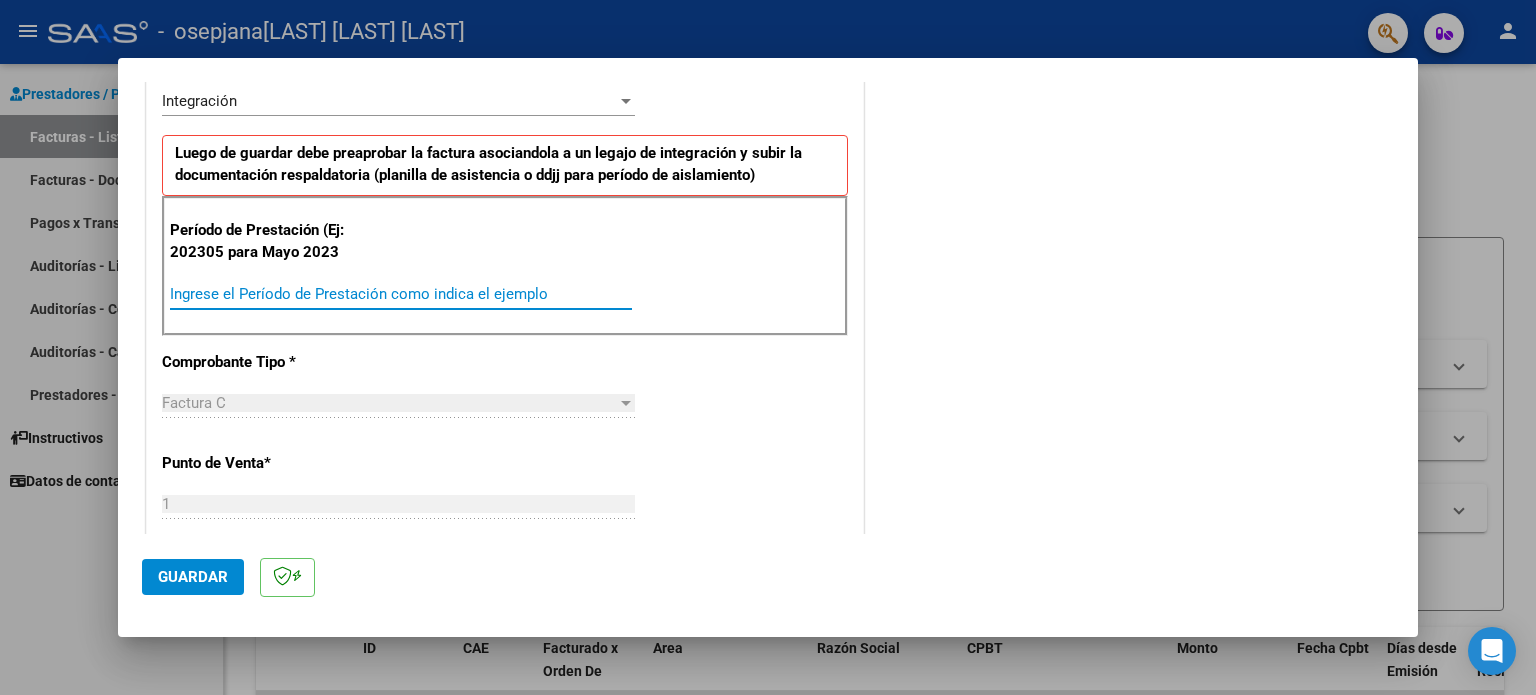 click on "Ingrese el Período de Prestación como indica el ejemplo" at bounding box center (401, 294) 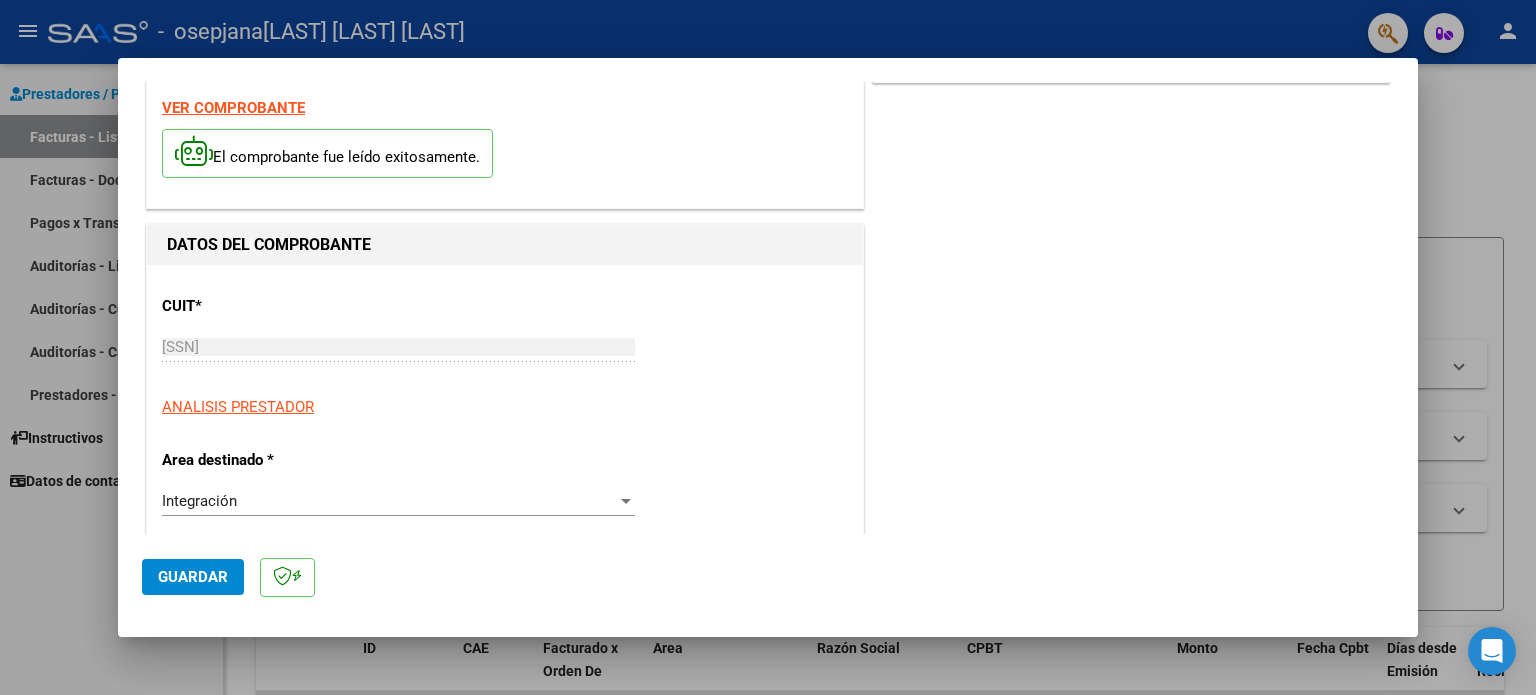 scroll, scrollTop: 0, scrollLeft: 0, axis: both 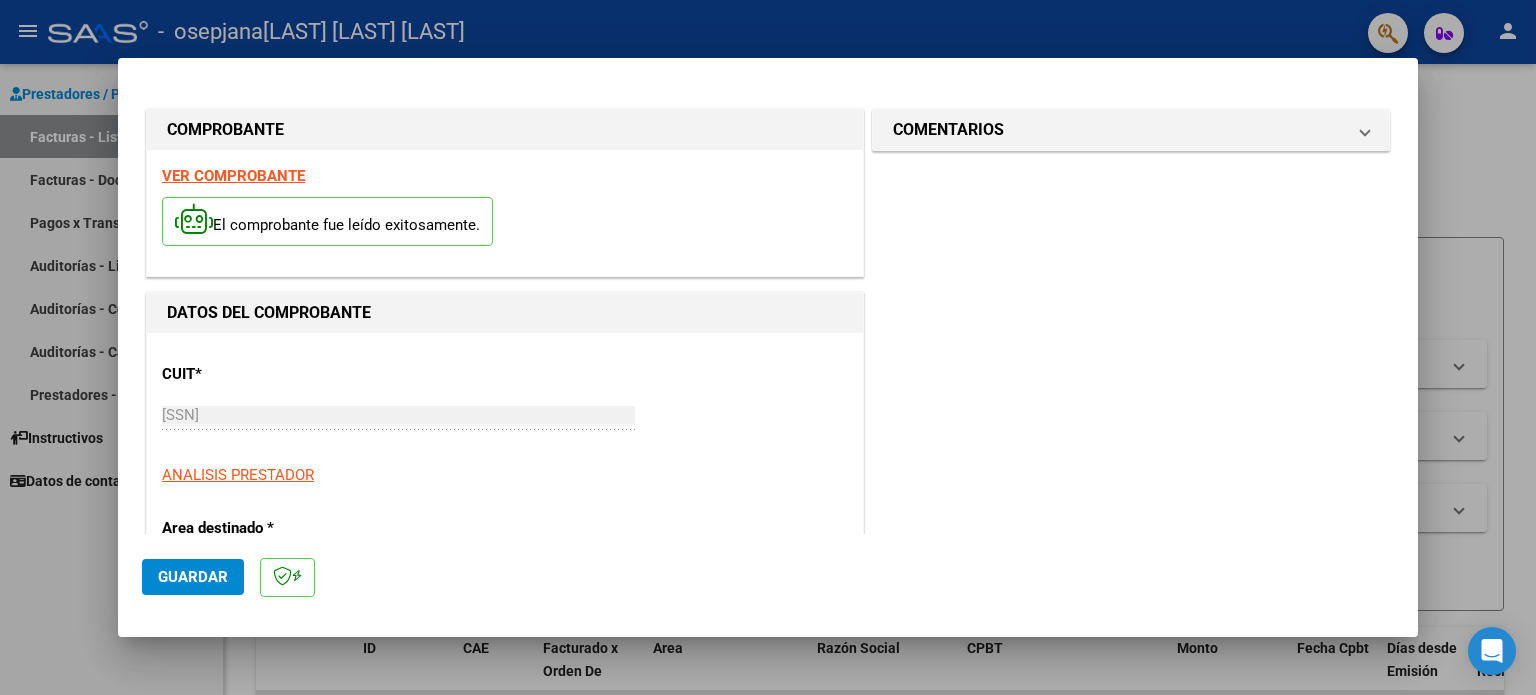type on "202507" 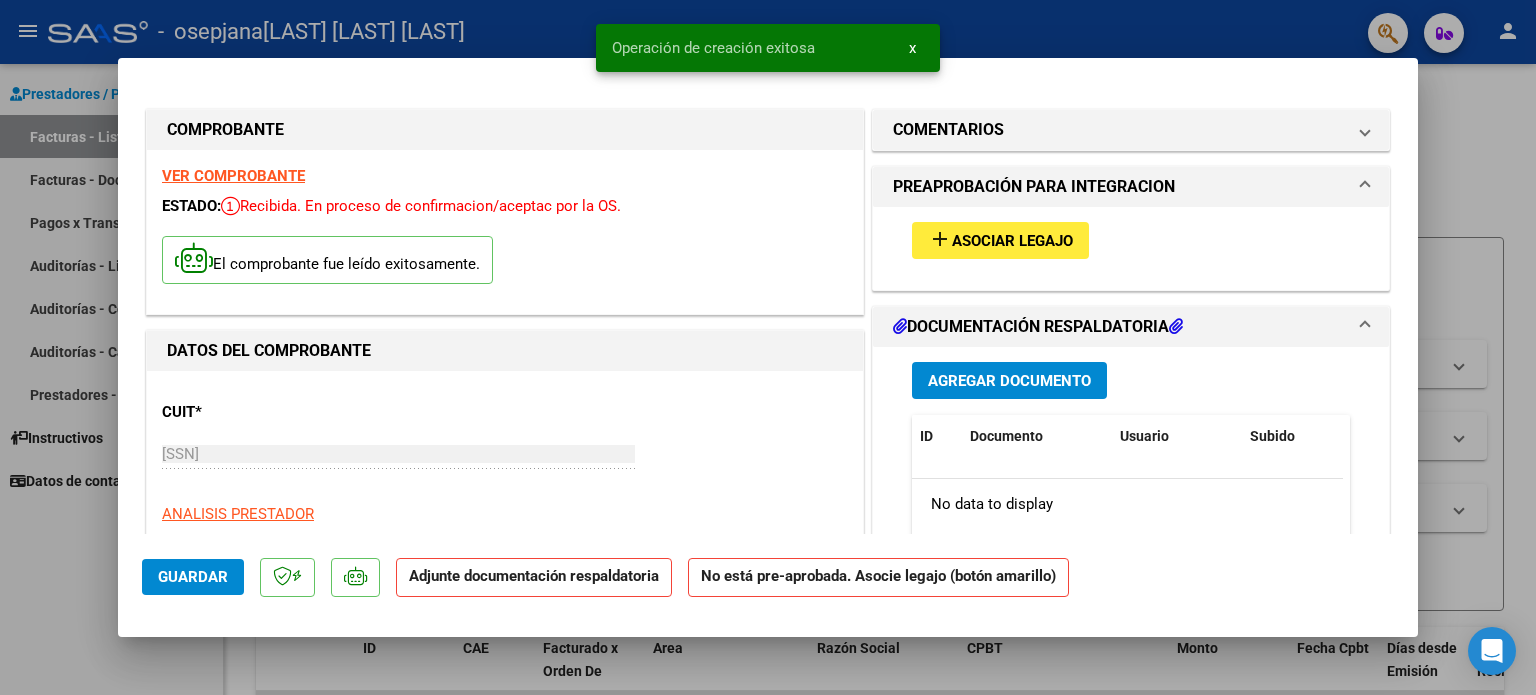 click on "Asociar Legajo" at bounding box center [1012, 241] 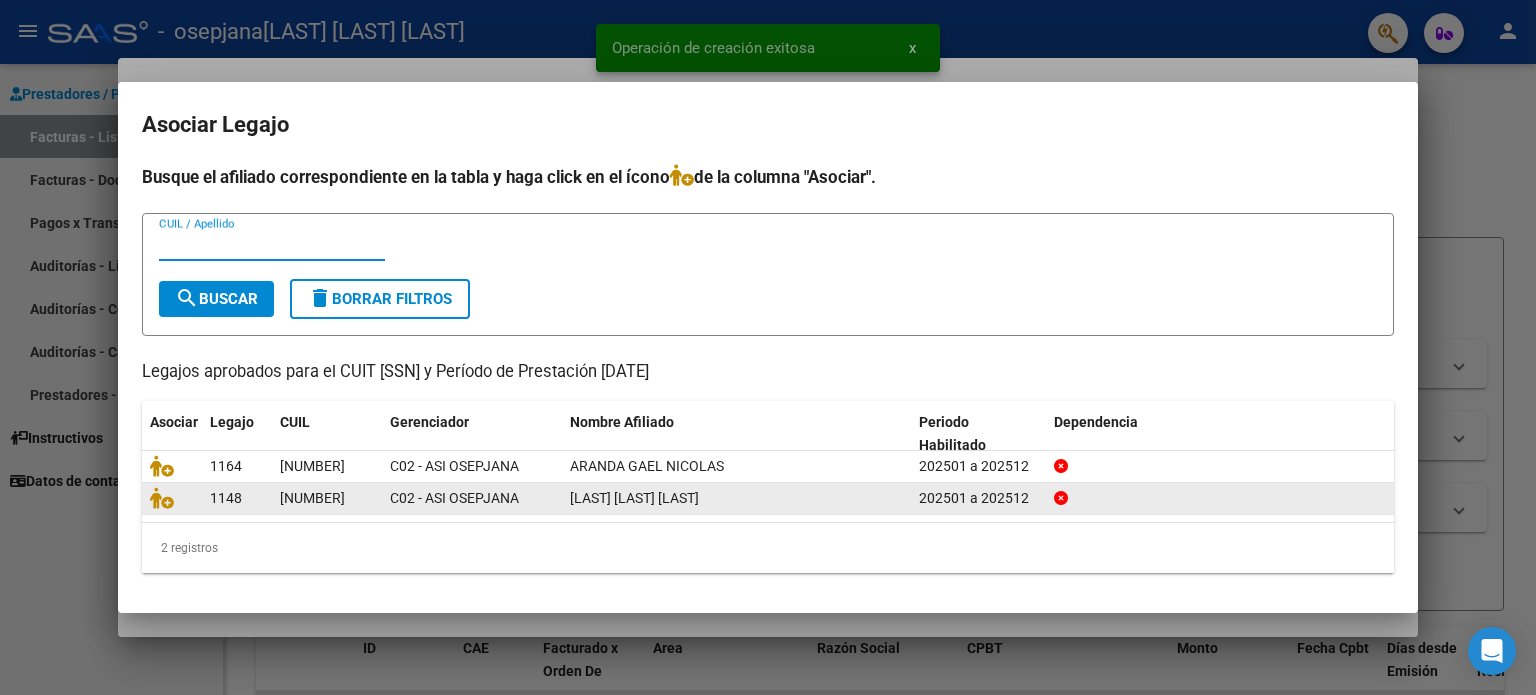 click 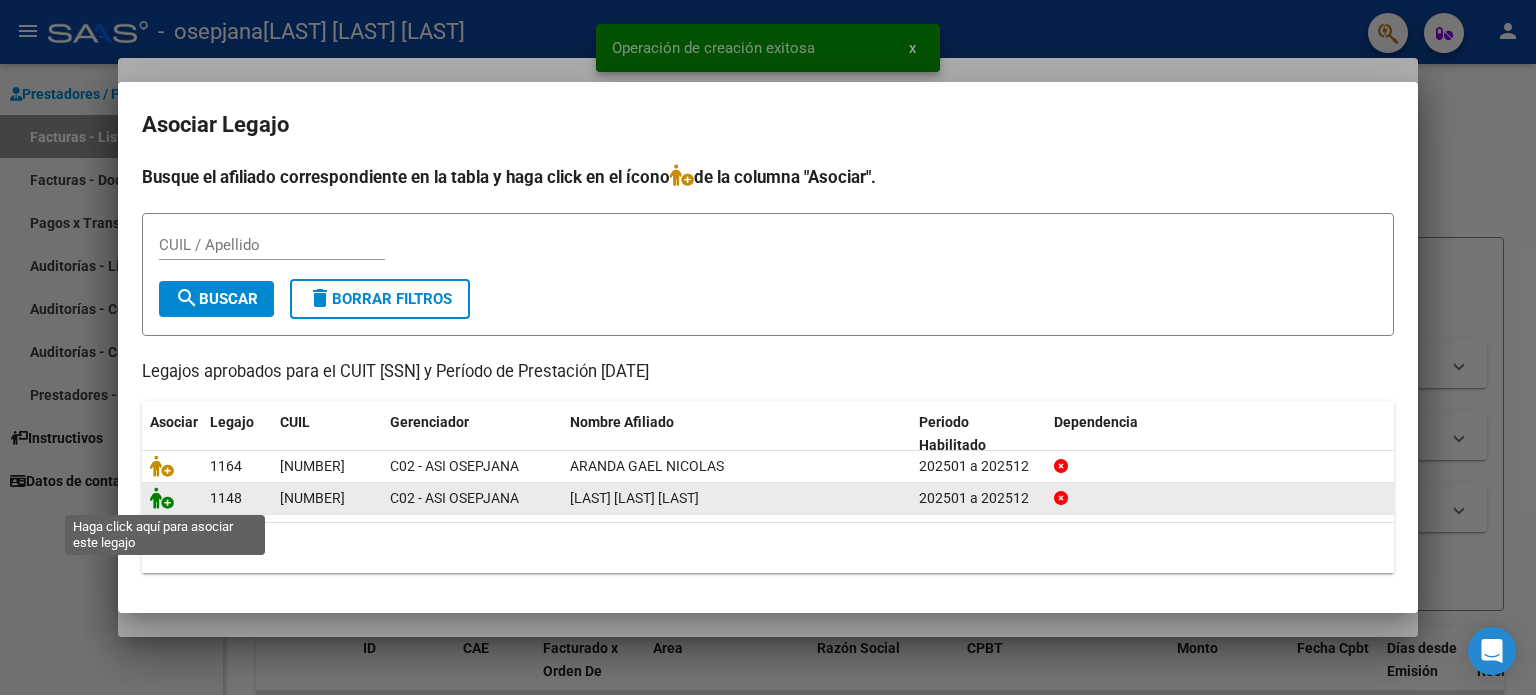 click 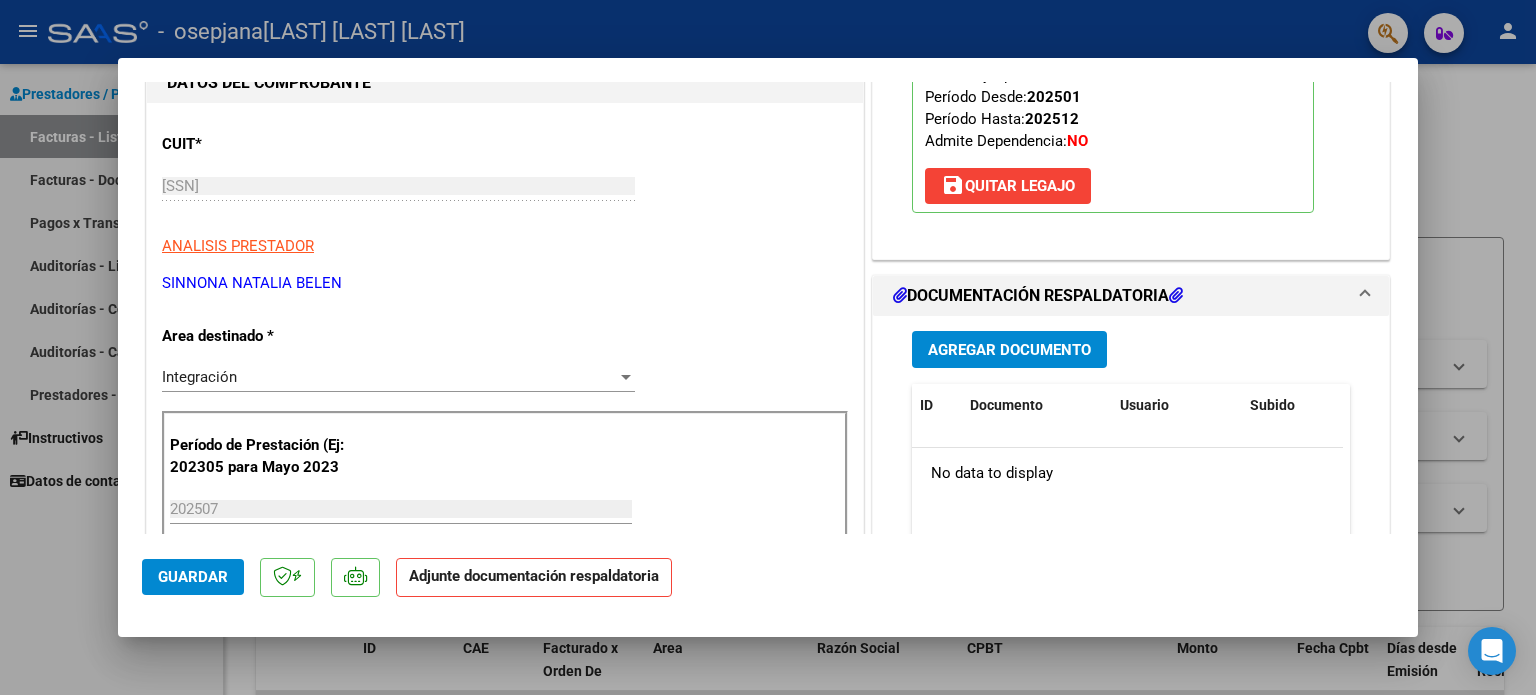 scroll, scrollTop: 300, scrollLeft: 0, axis: vertical 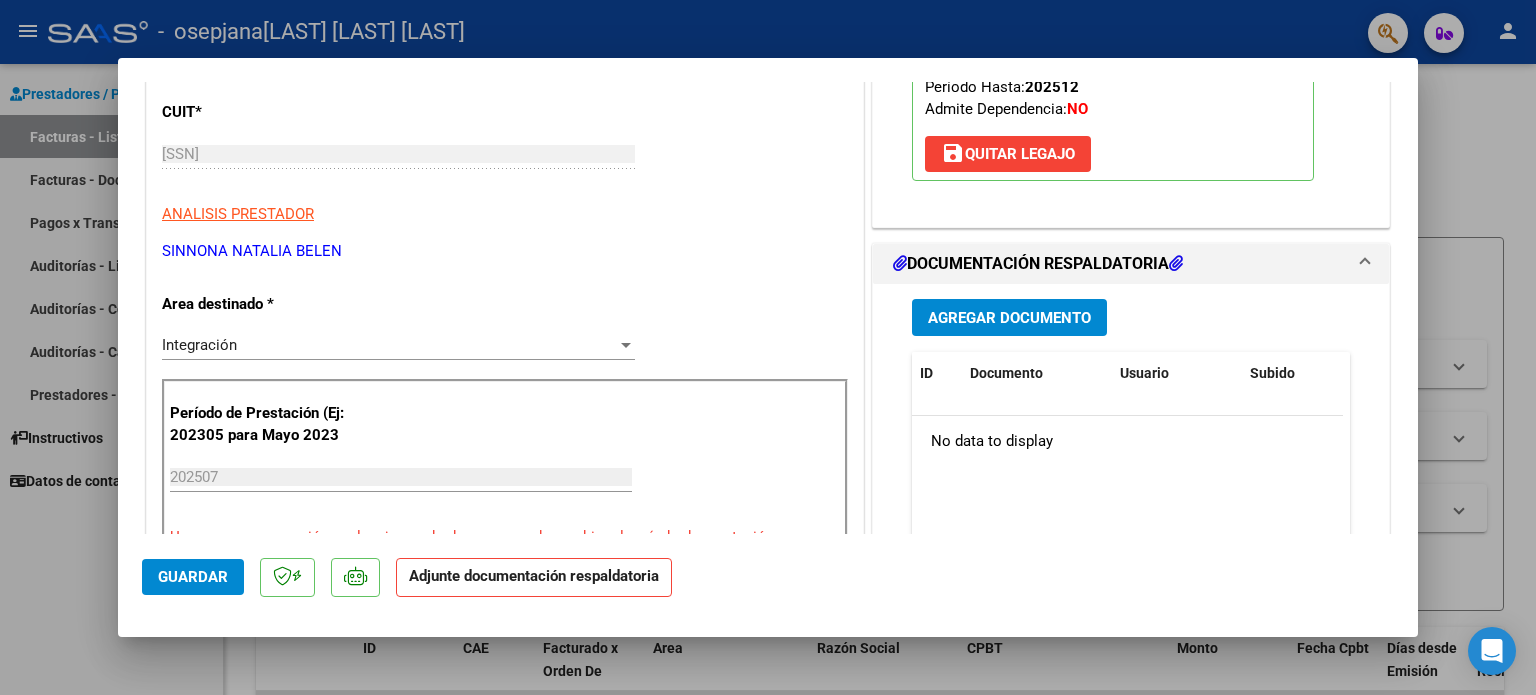 click on "Agregar Documento" at bounding box center [1009, 318] 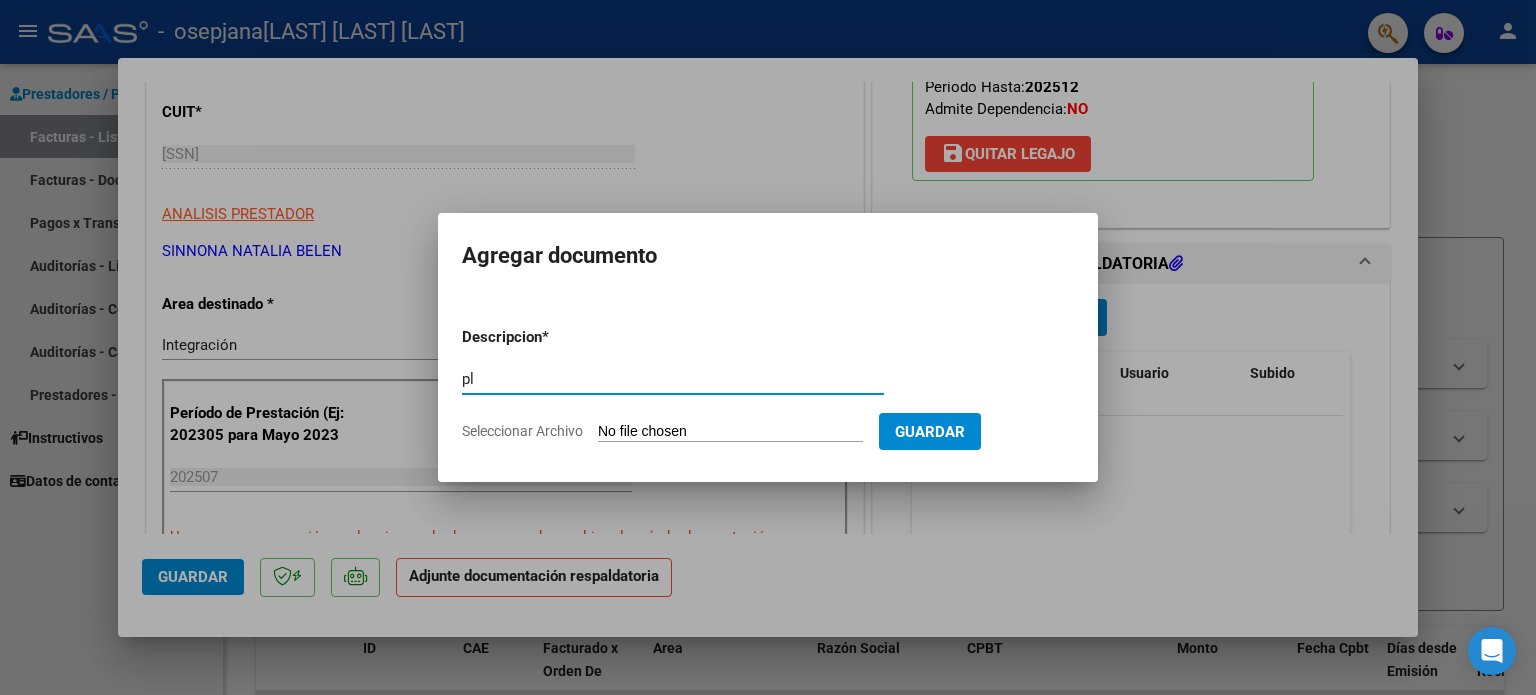 type on "p" 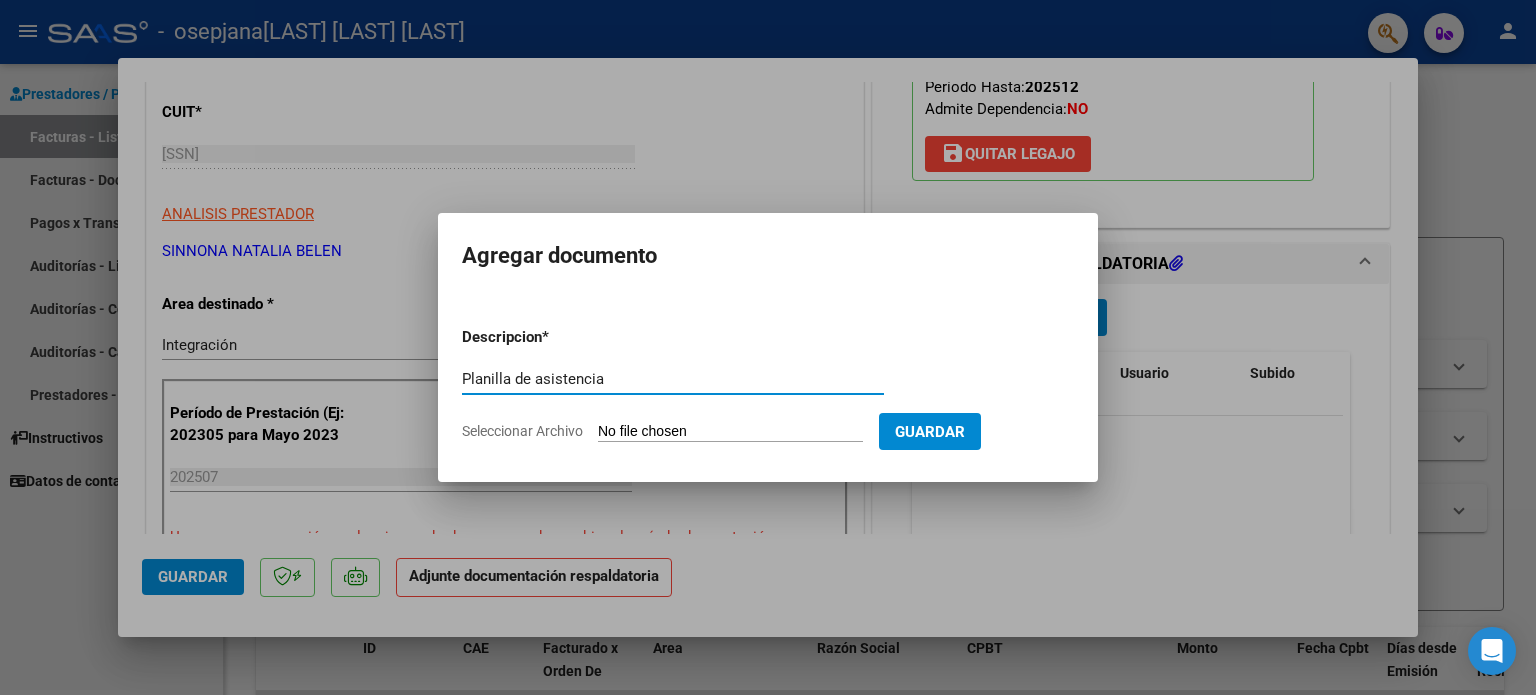 type on "Planilla de asistencia" 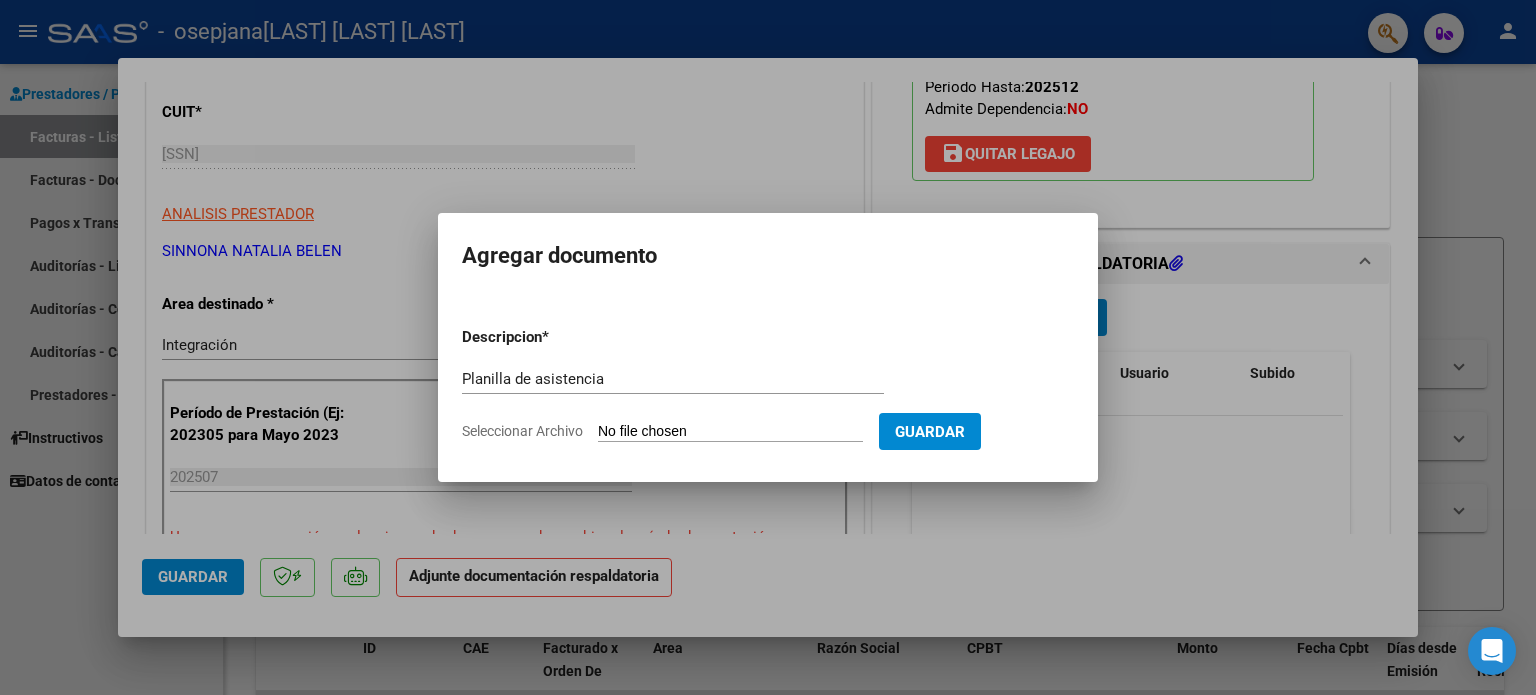 type on "C:\fakepath\[NAME].pdf" 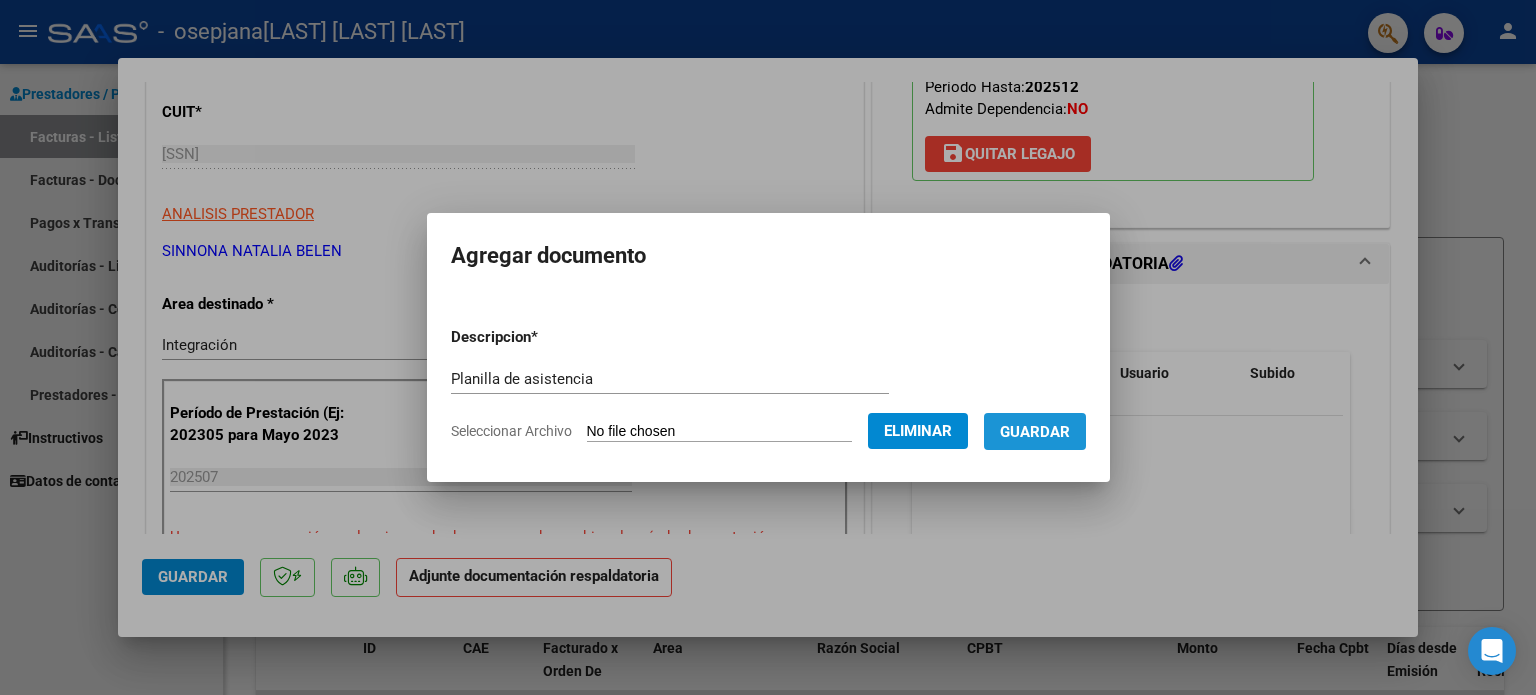 click on "Guardar" at bounding box center [1035, 431] 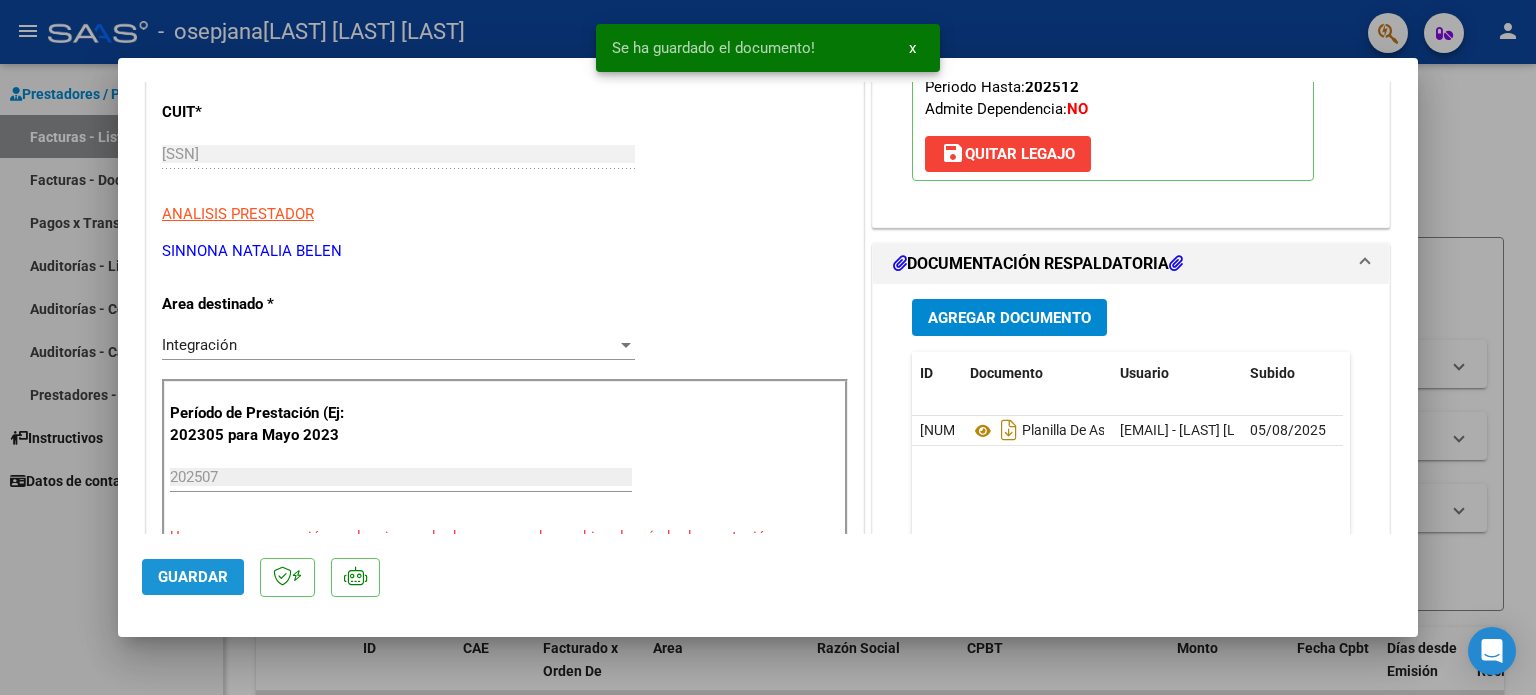 click on "Guardar" 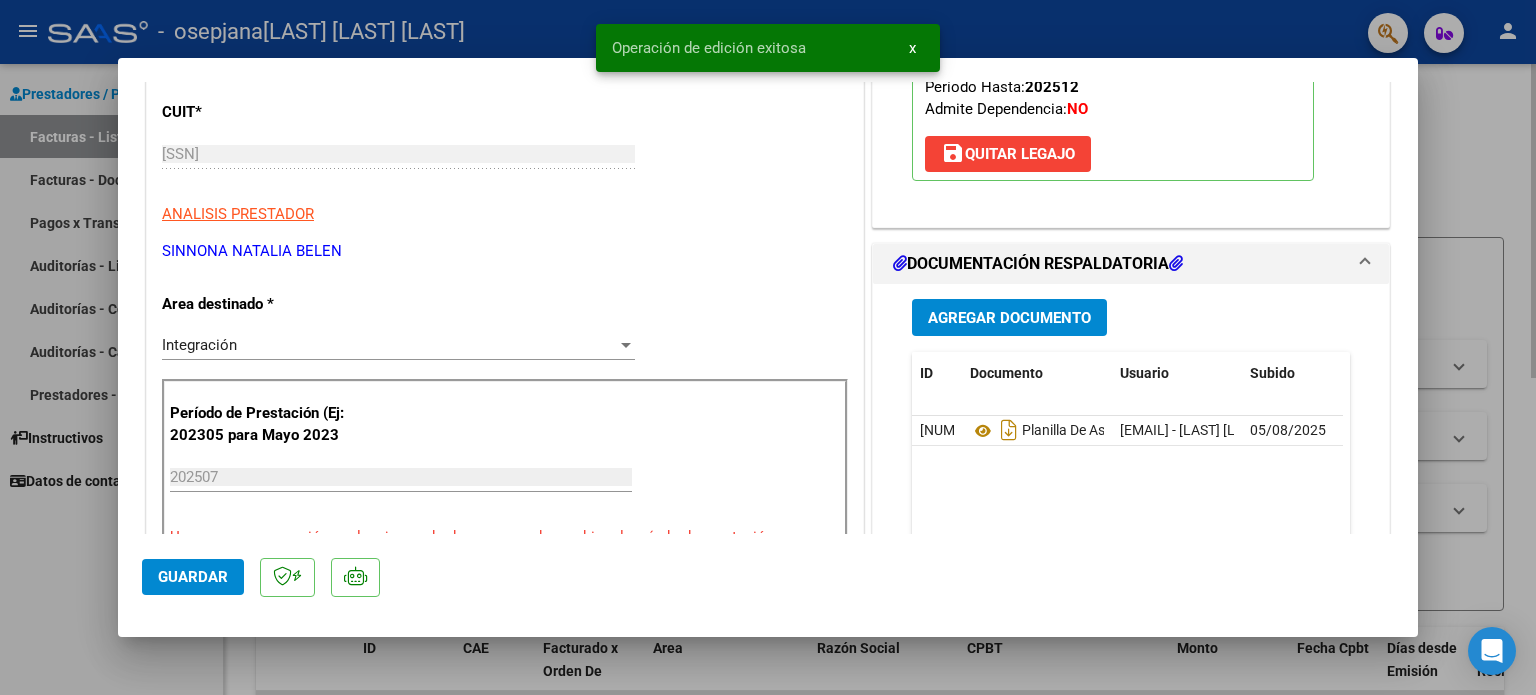 click at bounding box center (768, 347) 